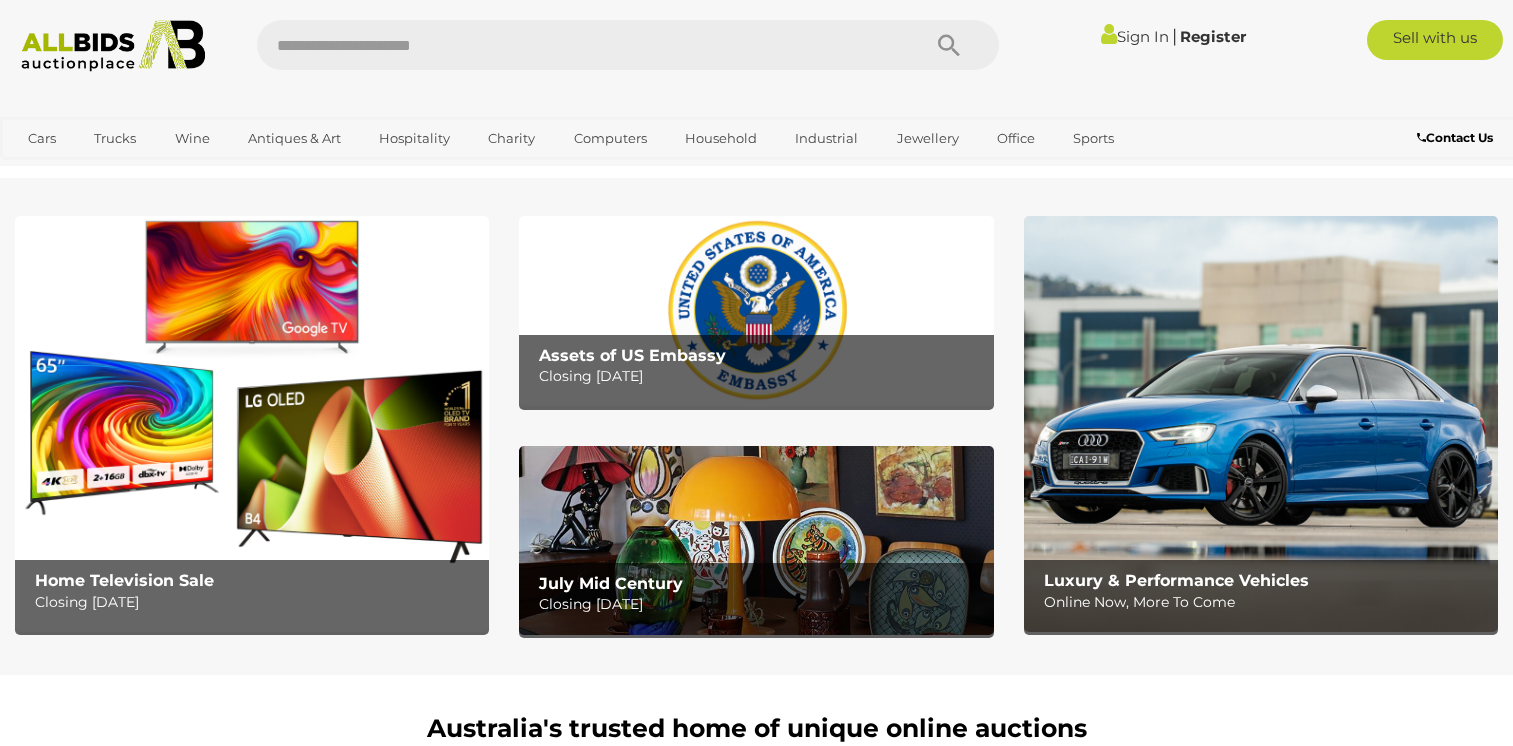 scroll, scrollTop: 0, scrollLeft: 0, axis: both 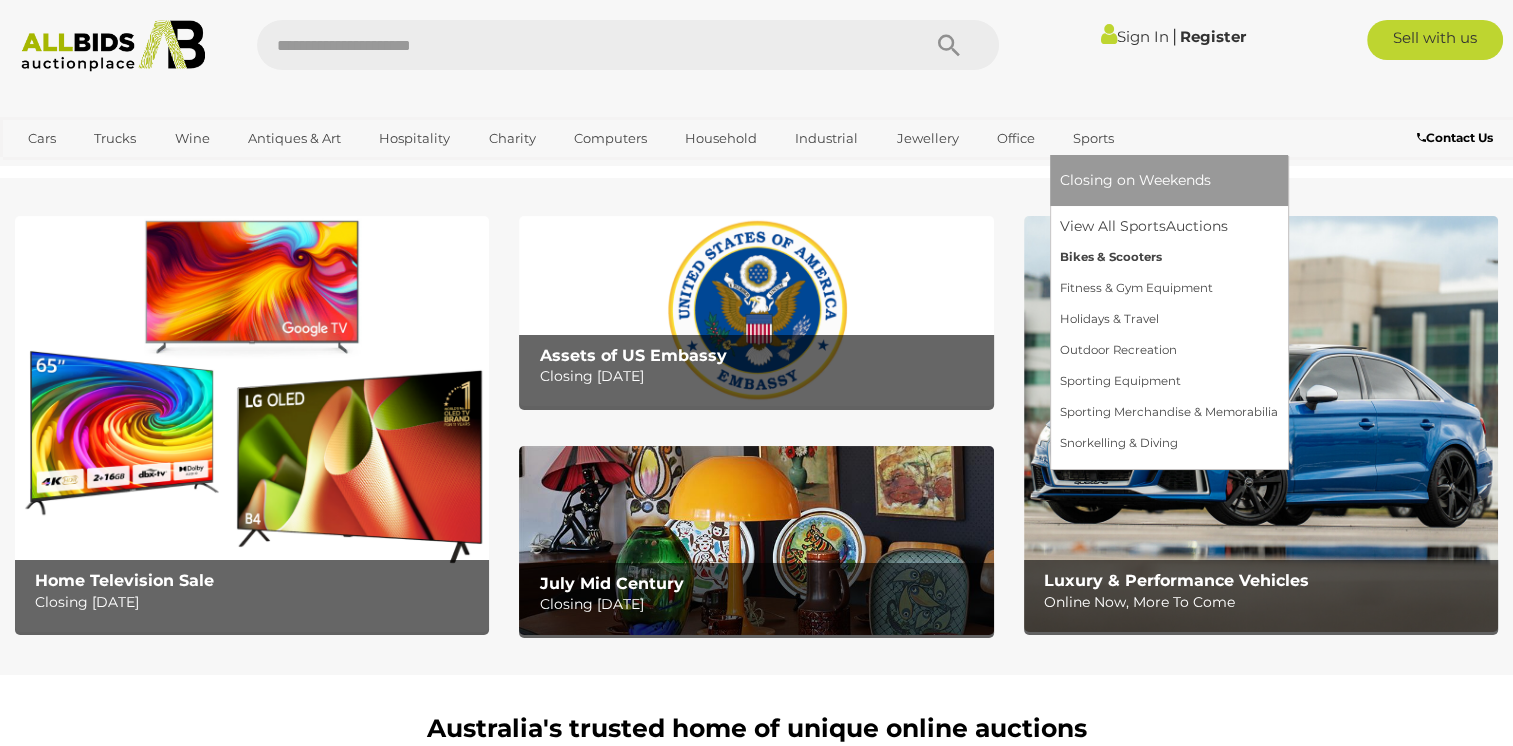 click on "Bikes & Scooters" at bounding box center [1169, 257] 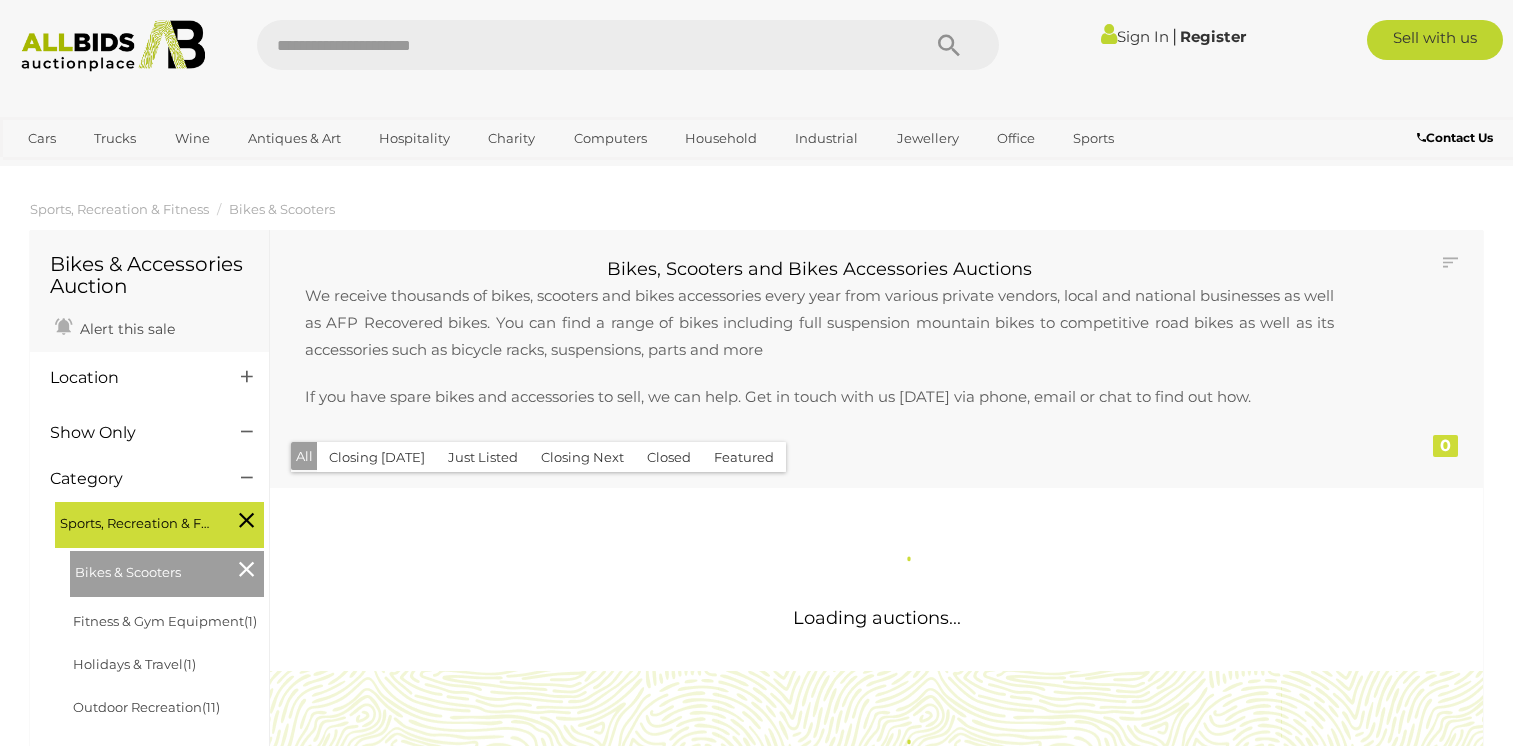 scroll, scrollTop: 0, scrollLeft: 0, axis: both 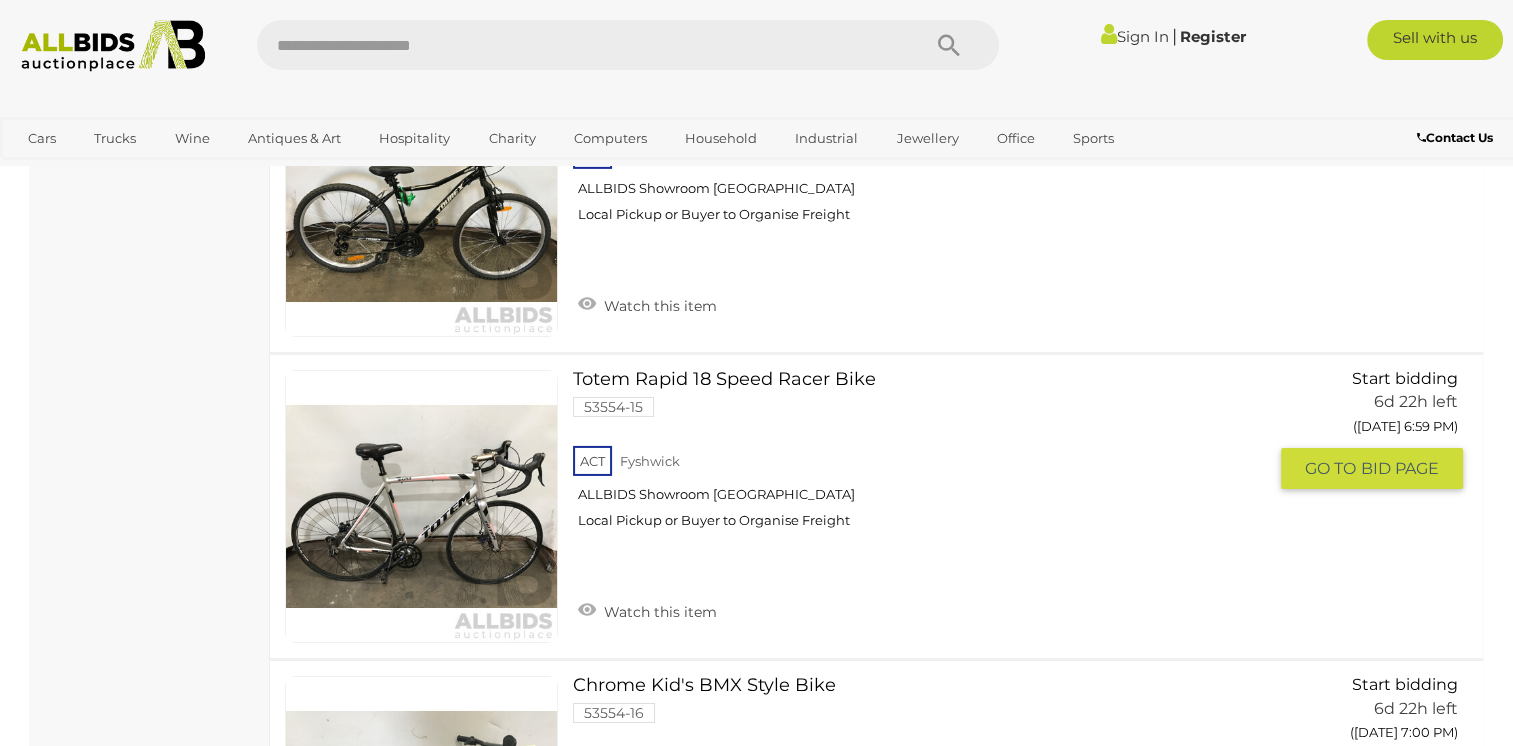 click on "Totem Rapid 18 Speed Racer Bike
53554-15
ACT
Fyshwick ALLBIDS Showroom Fyshwick" at bounding box center (927, 457) 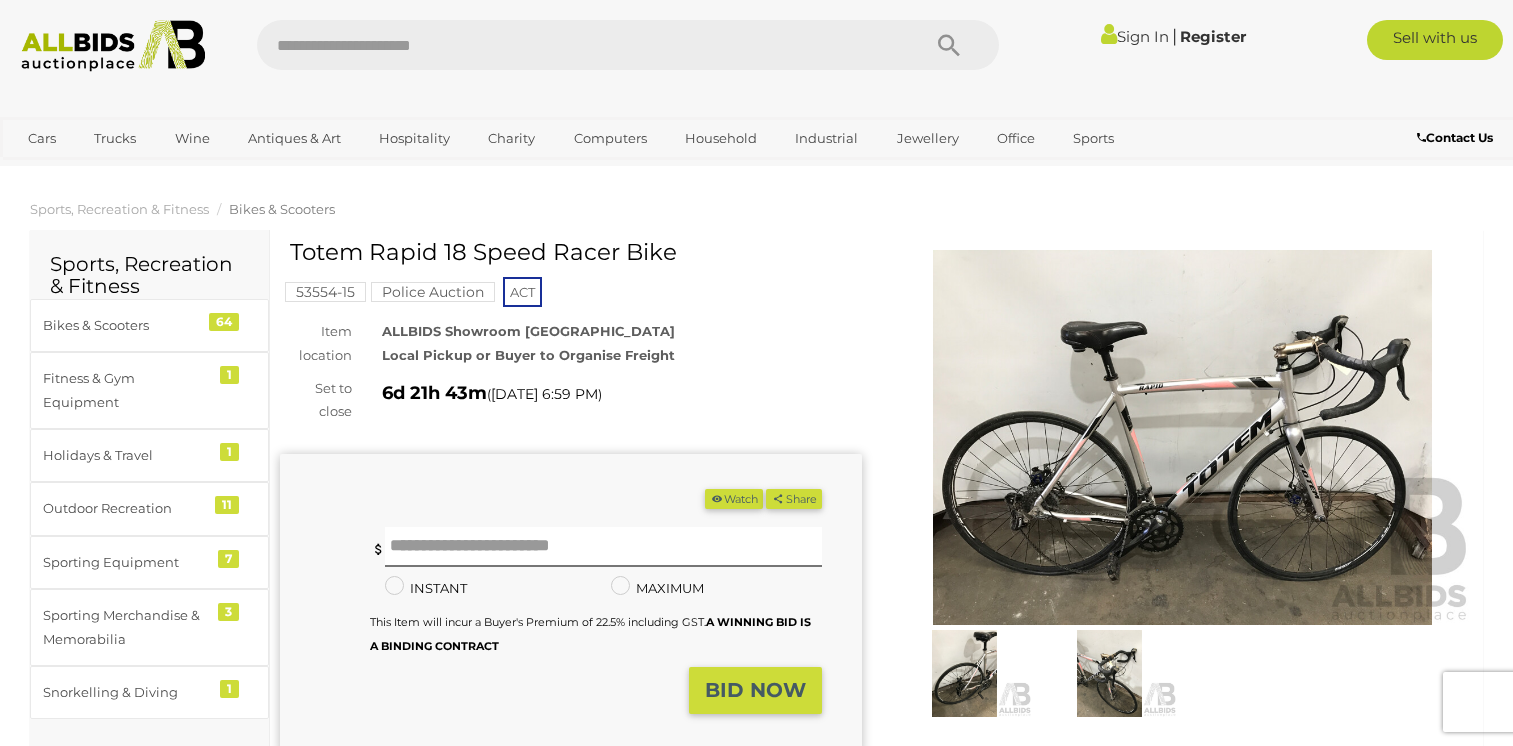 scroll, scrollTop: 0, scrollLeft: 0, axis: both 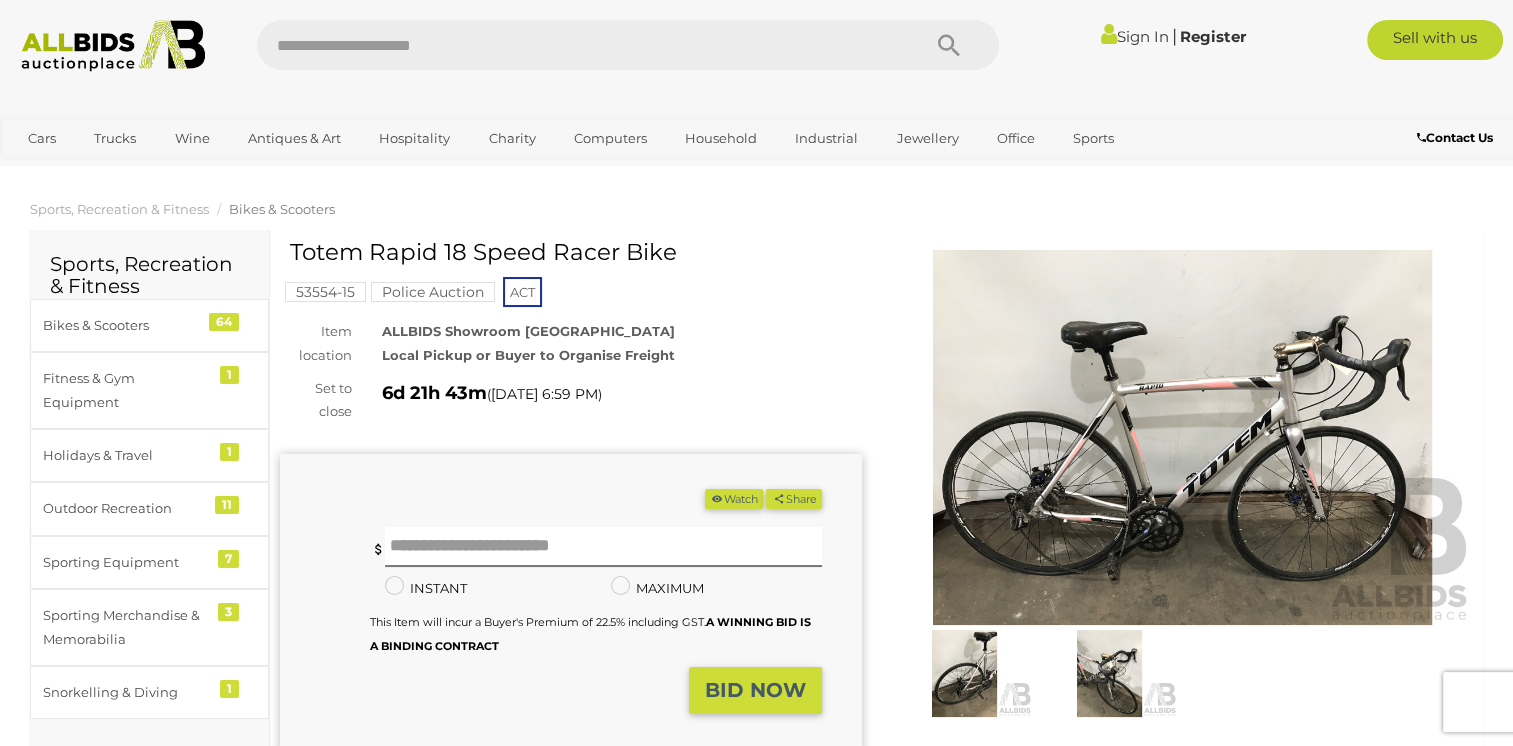 click at bounding box center [1109, 673] 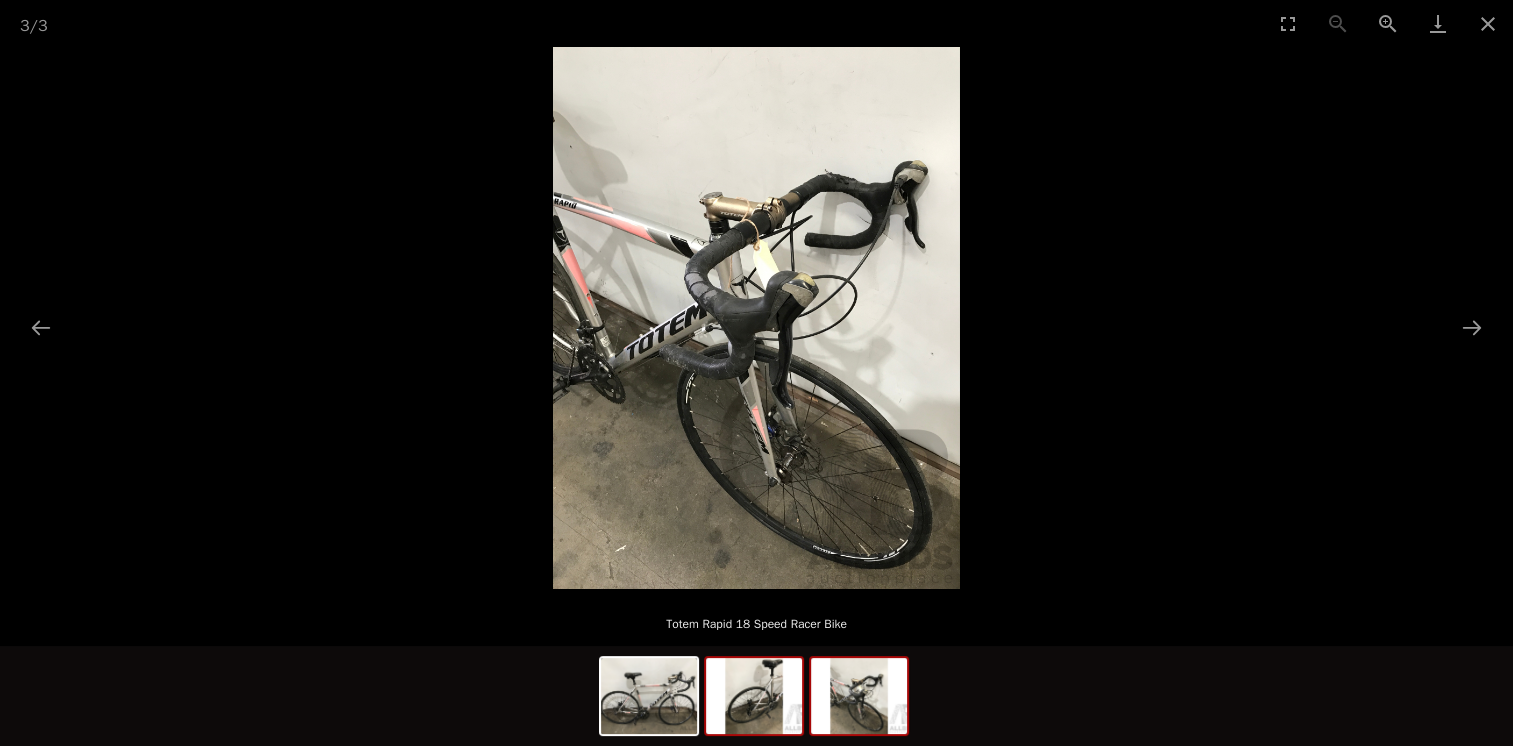click at bounding box center [754, 696] 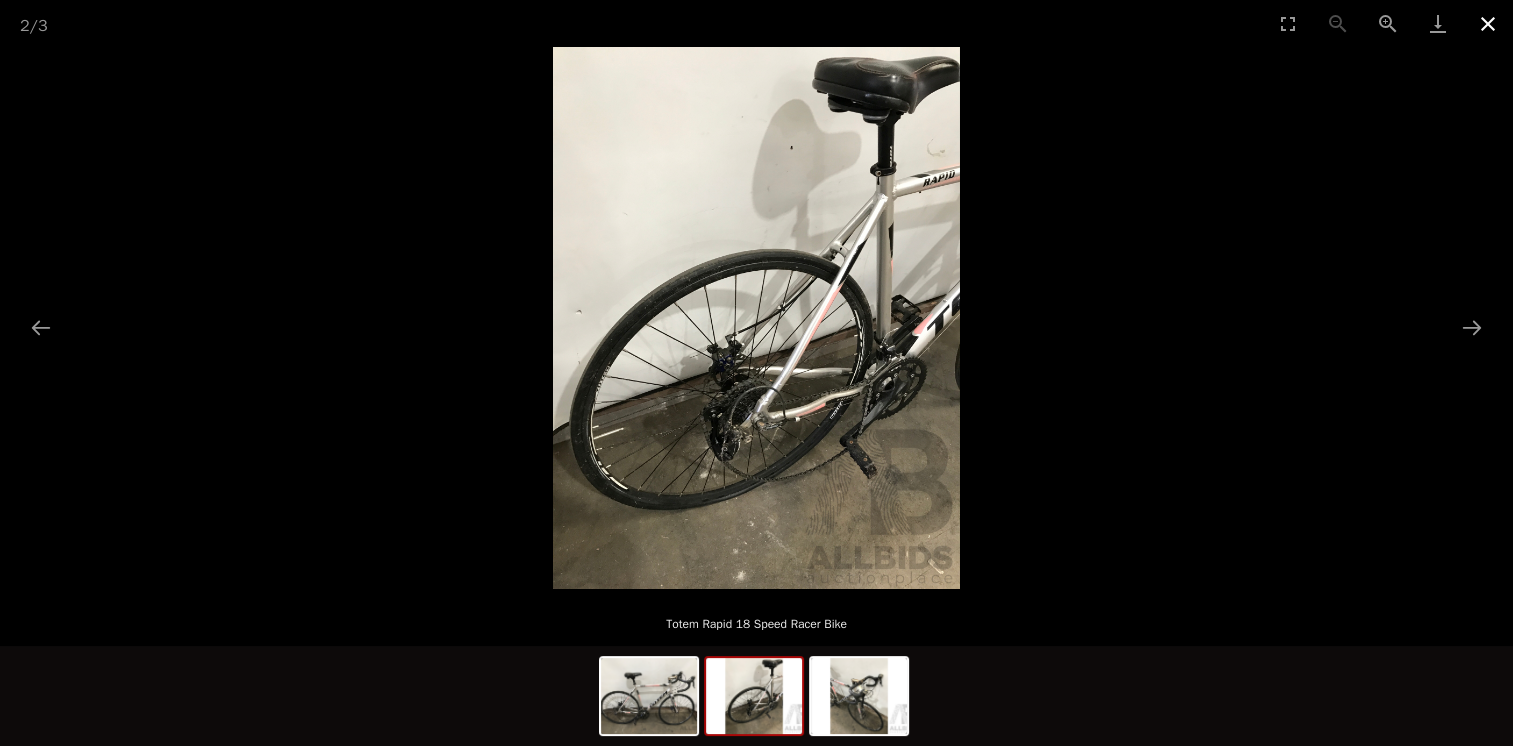 click at bounding box center (1488, 23) 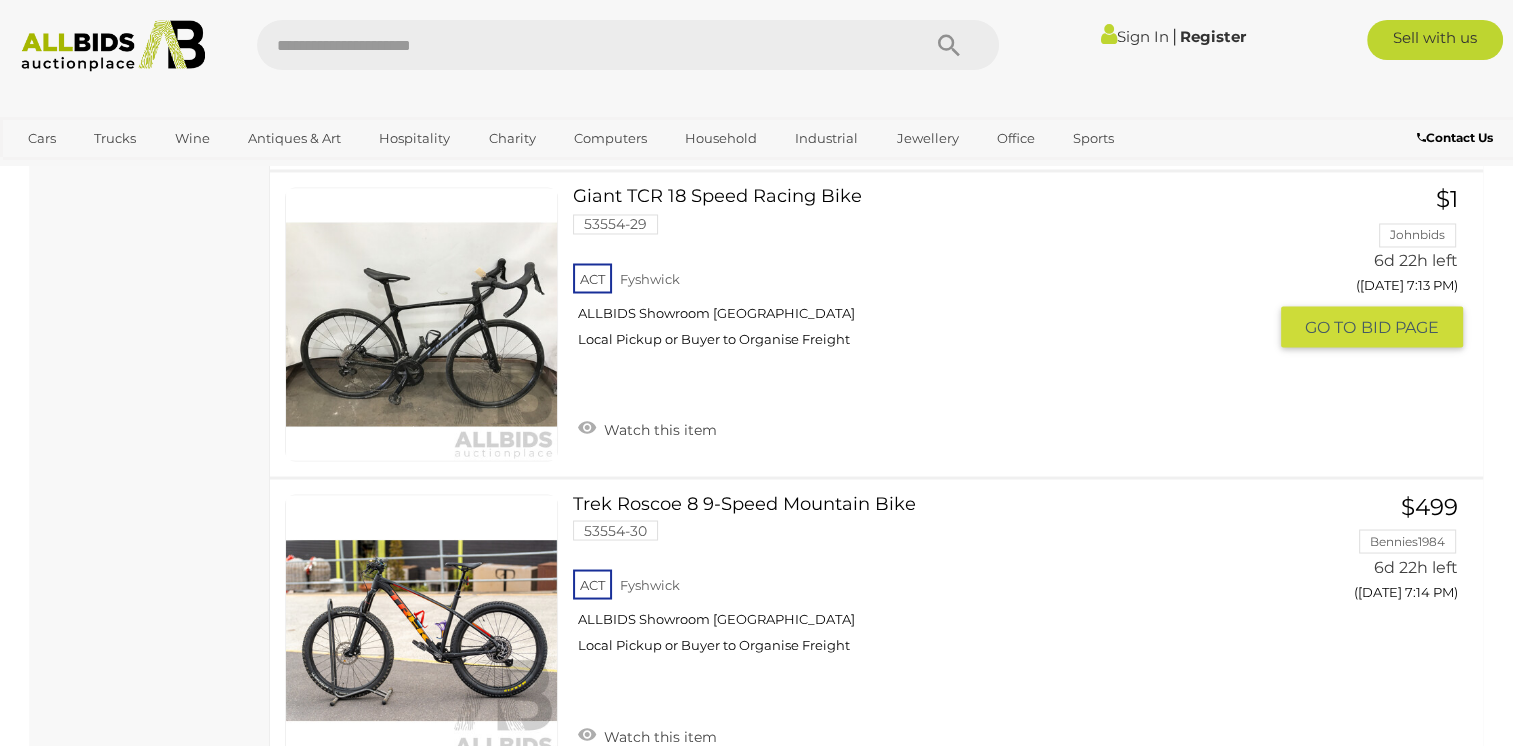 scroll, scrollTop: 11036, scrollLeft: 0, axis: vertical 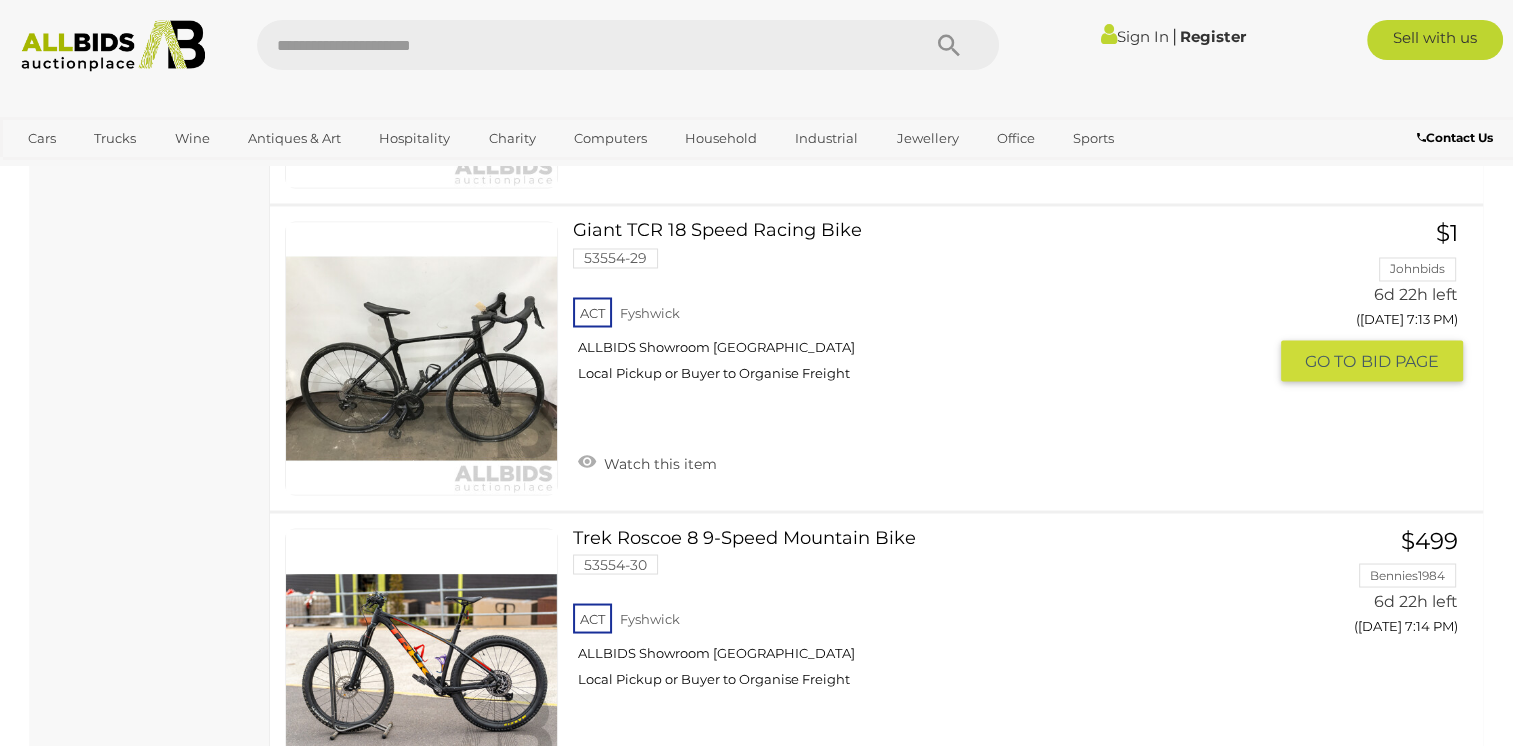 click on "Giant TCR 18 Speed Racing Bike
53554-29
ACT
Fyshwick ALLBIDS Showroom Fyshwick" at bounding box center (927, 308) 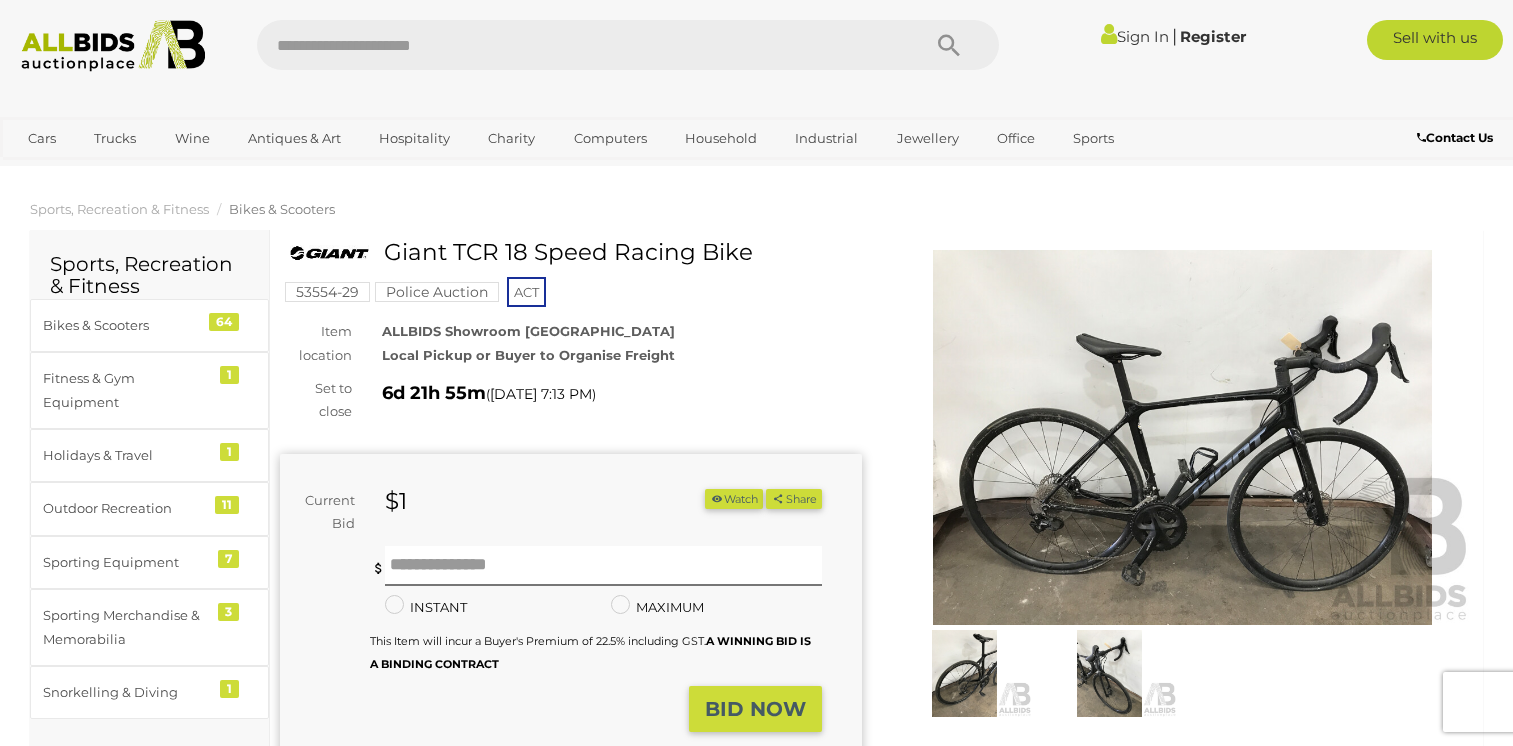 scroll, scrollTop: 0, scrollLeft: 0, axis: both 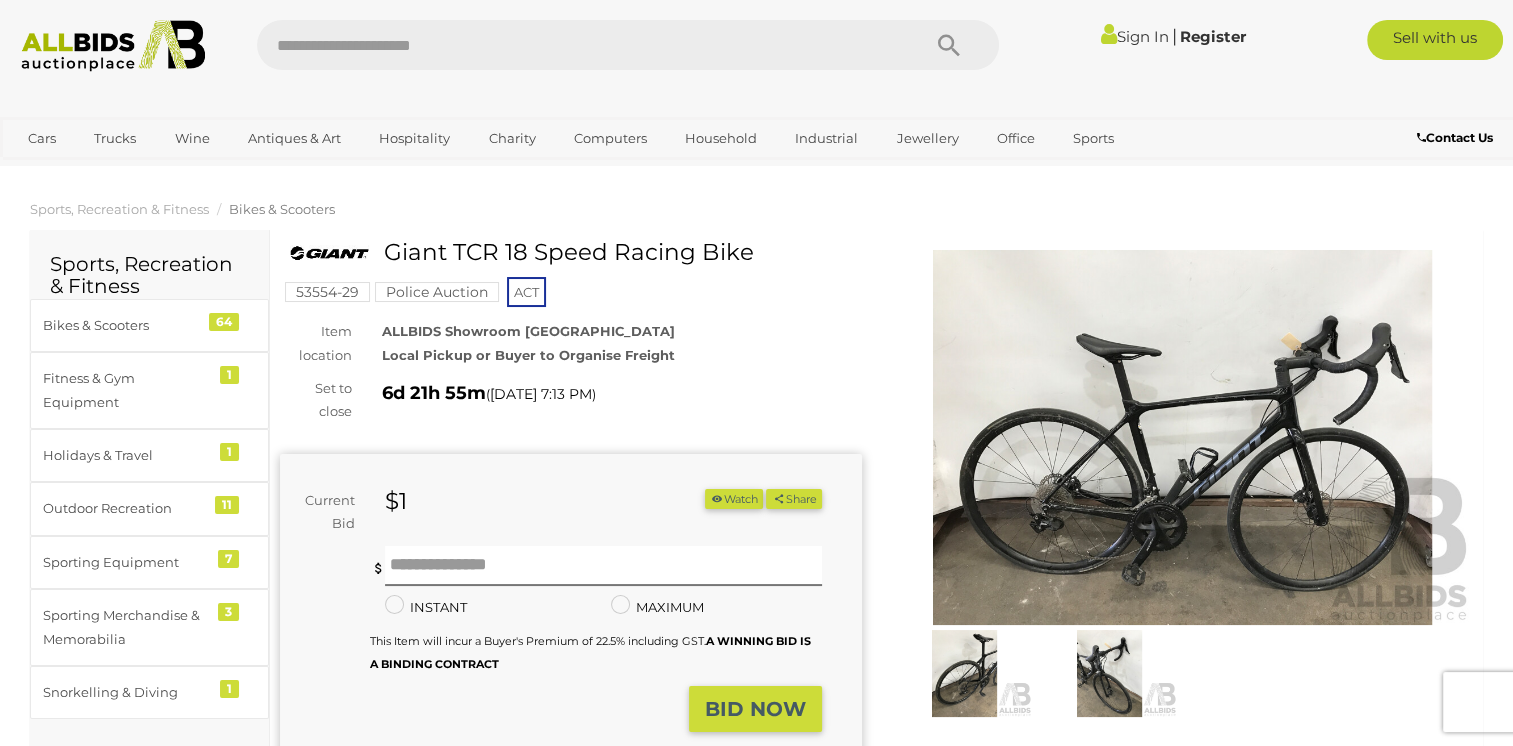 click at bounding box center (1183, 437) 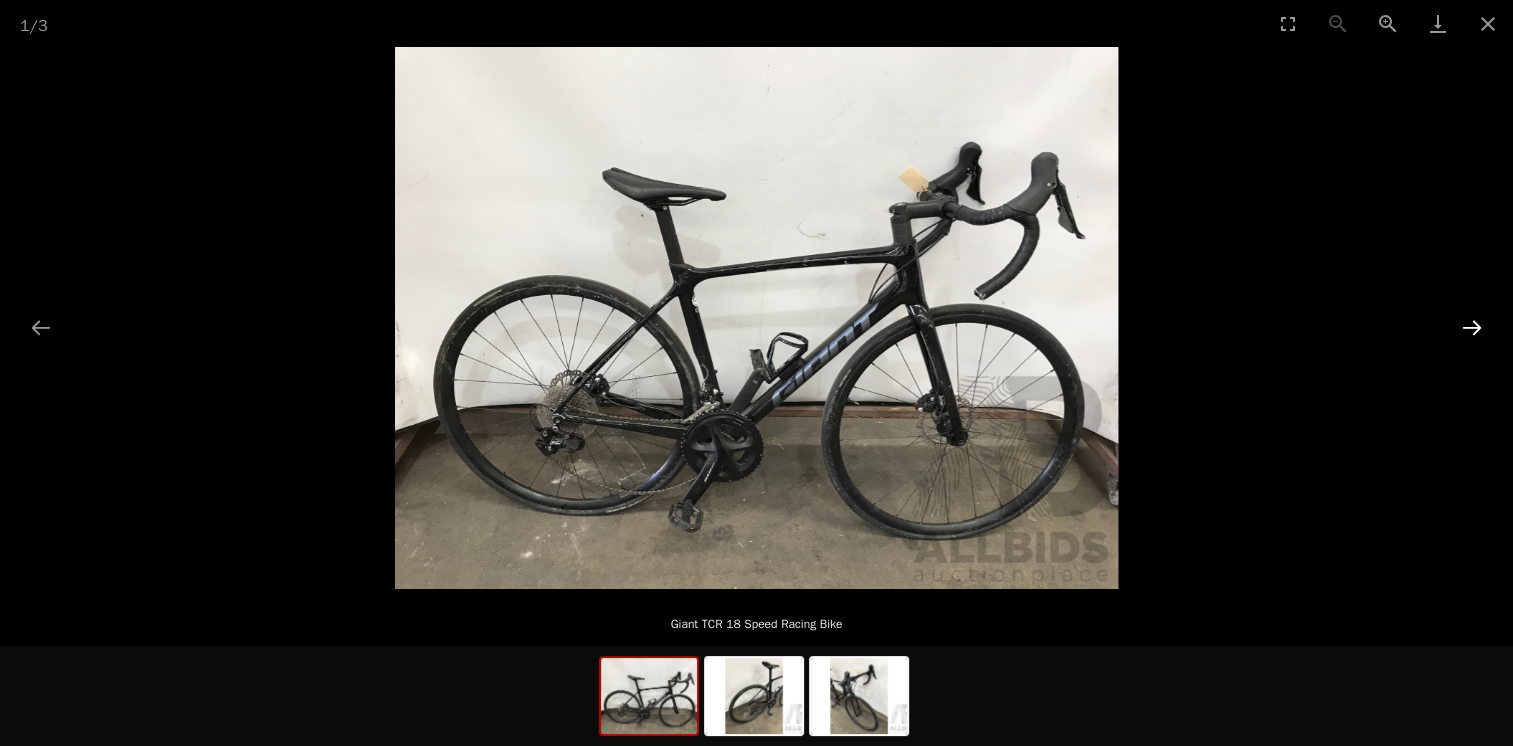 click at bounding box center [1472, 327] 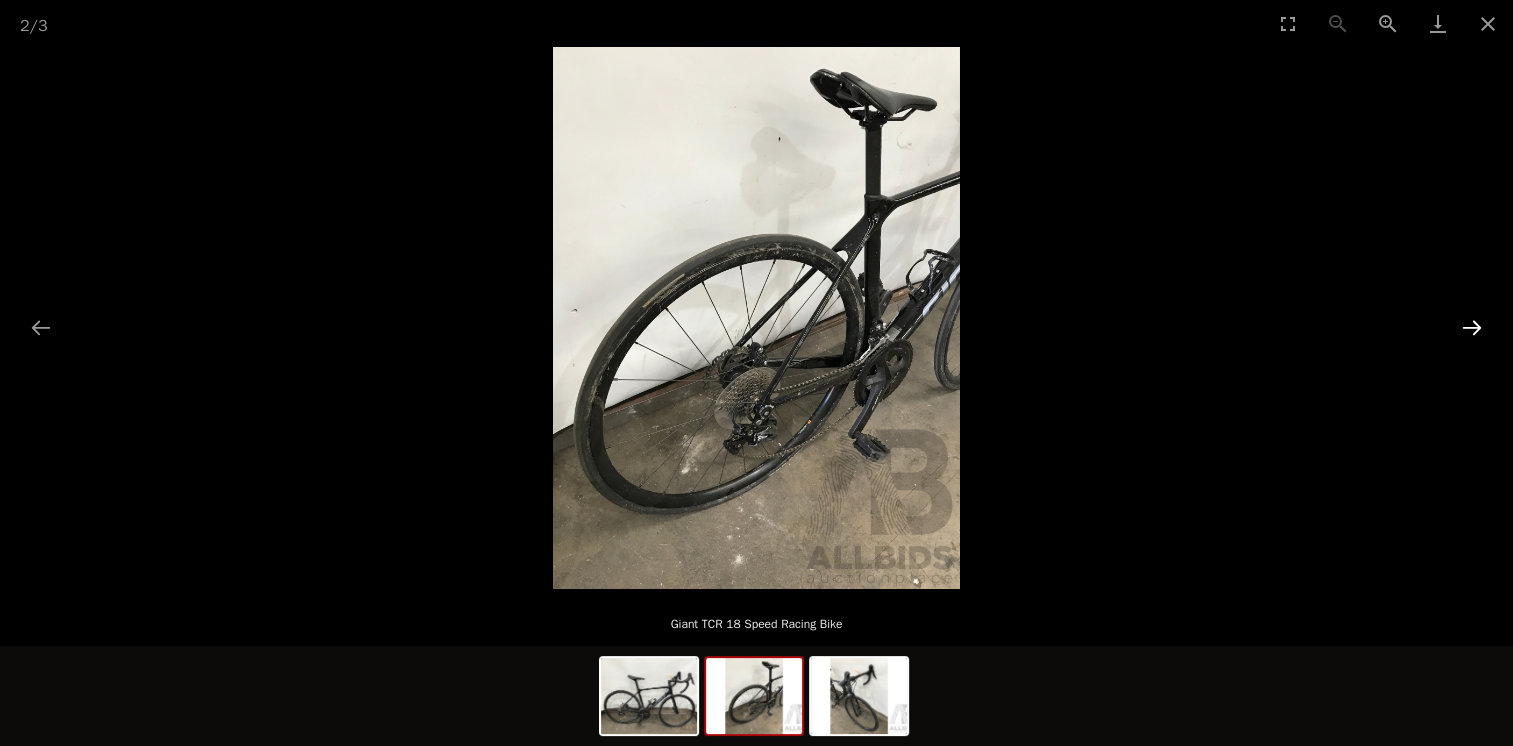 click at bounding box center [1472, 327] 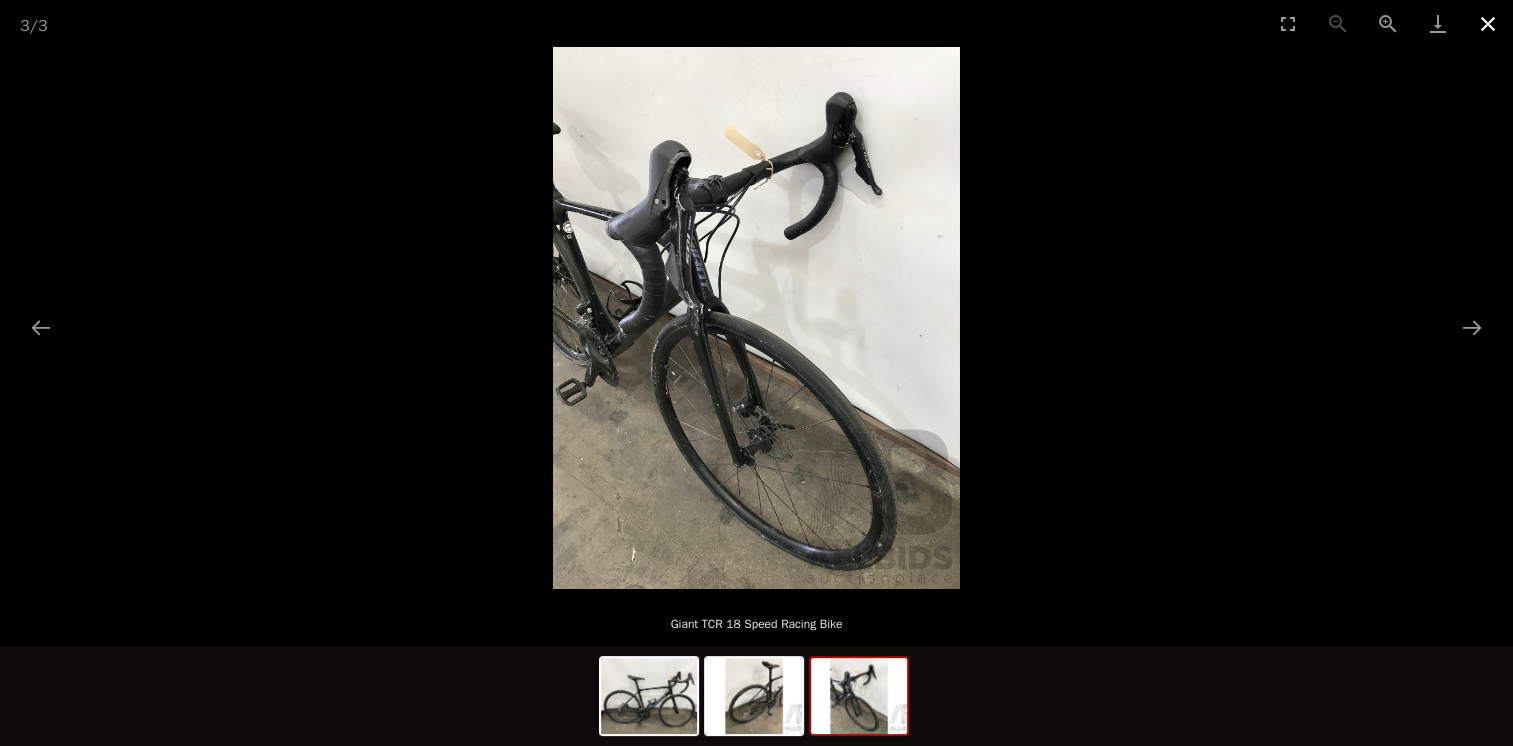 click at bounding box center (1488, 23) 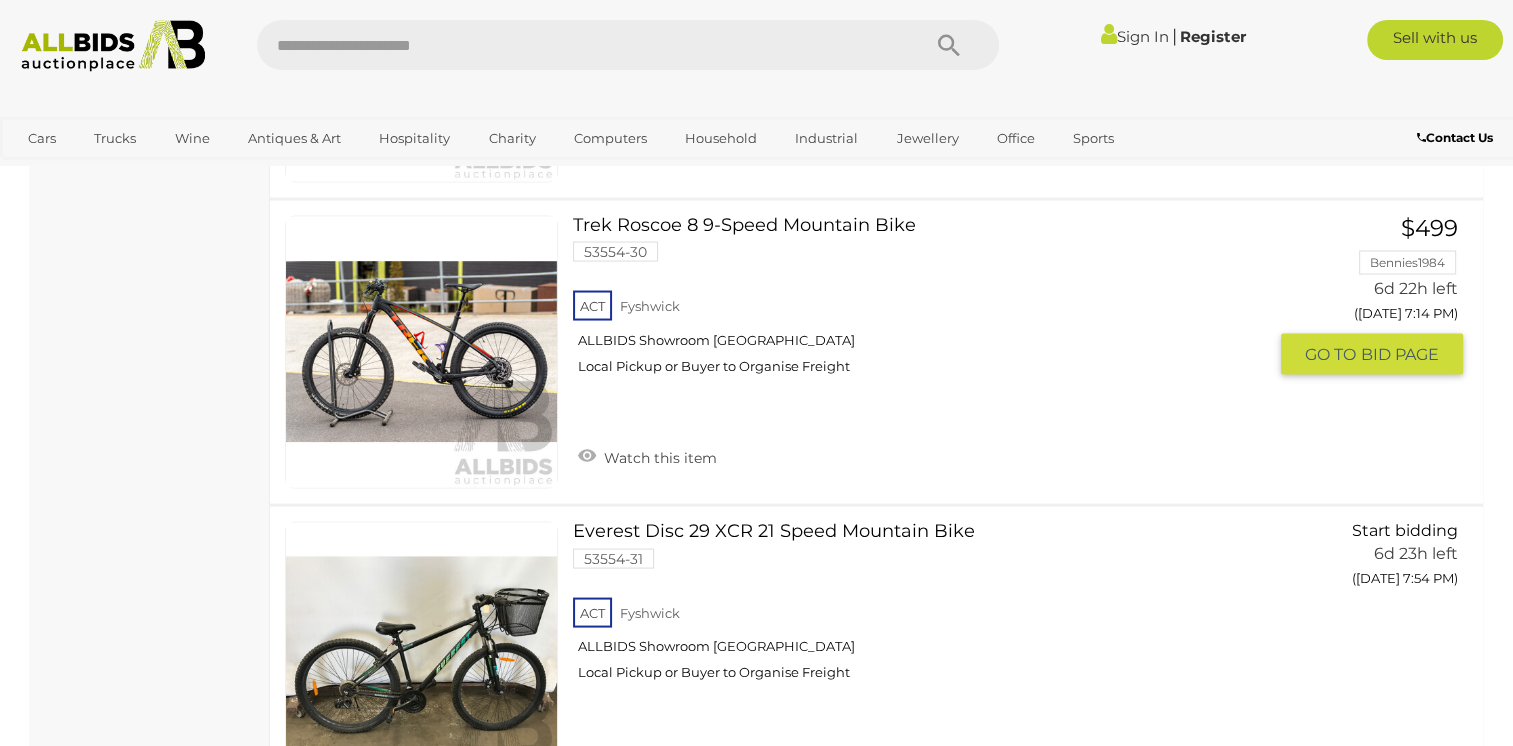 scroll, scrollTop: 11314, scrollLeft: 0, axis: vertical 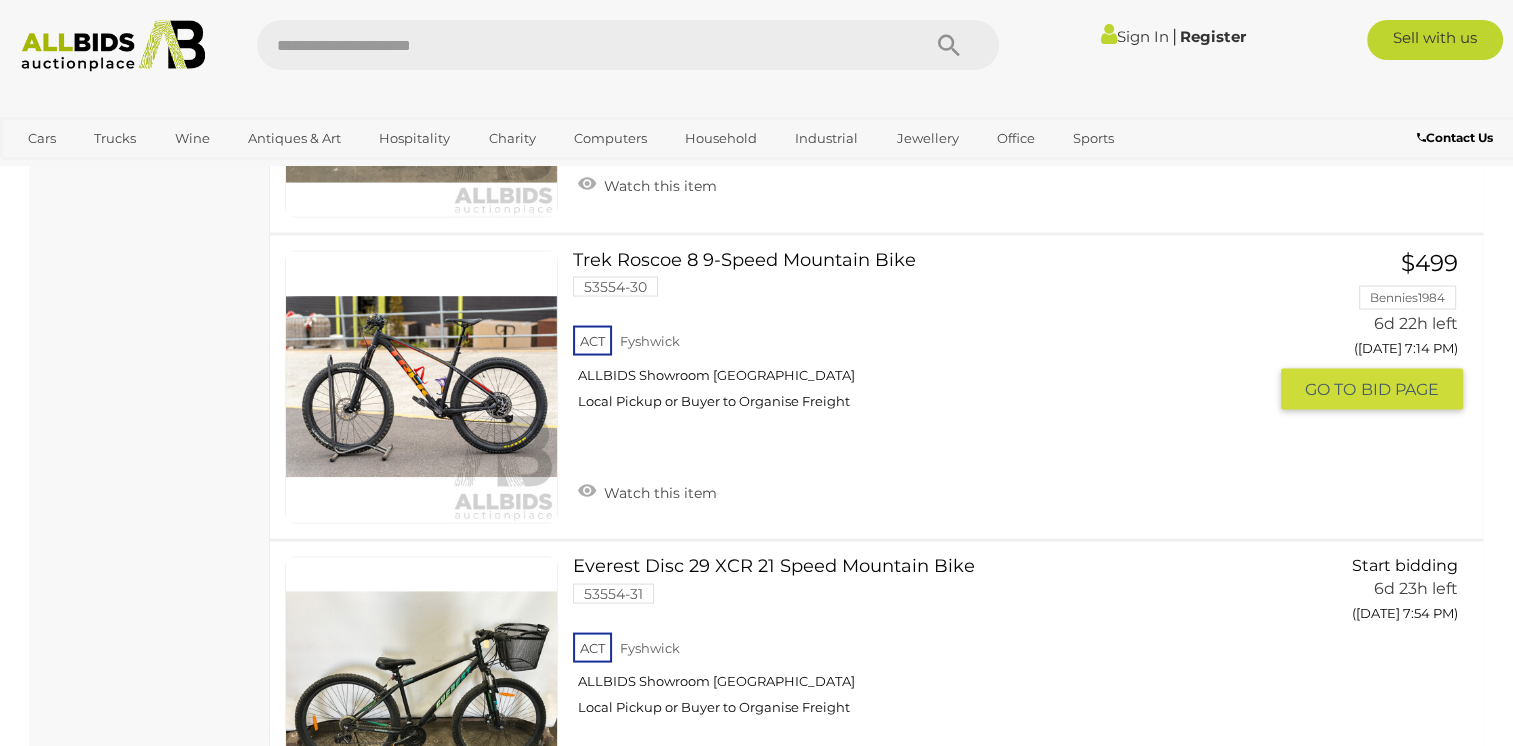 click on "Watch this item" at bounding box center [647, 490] 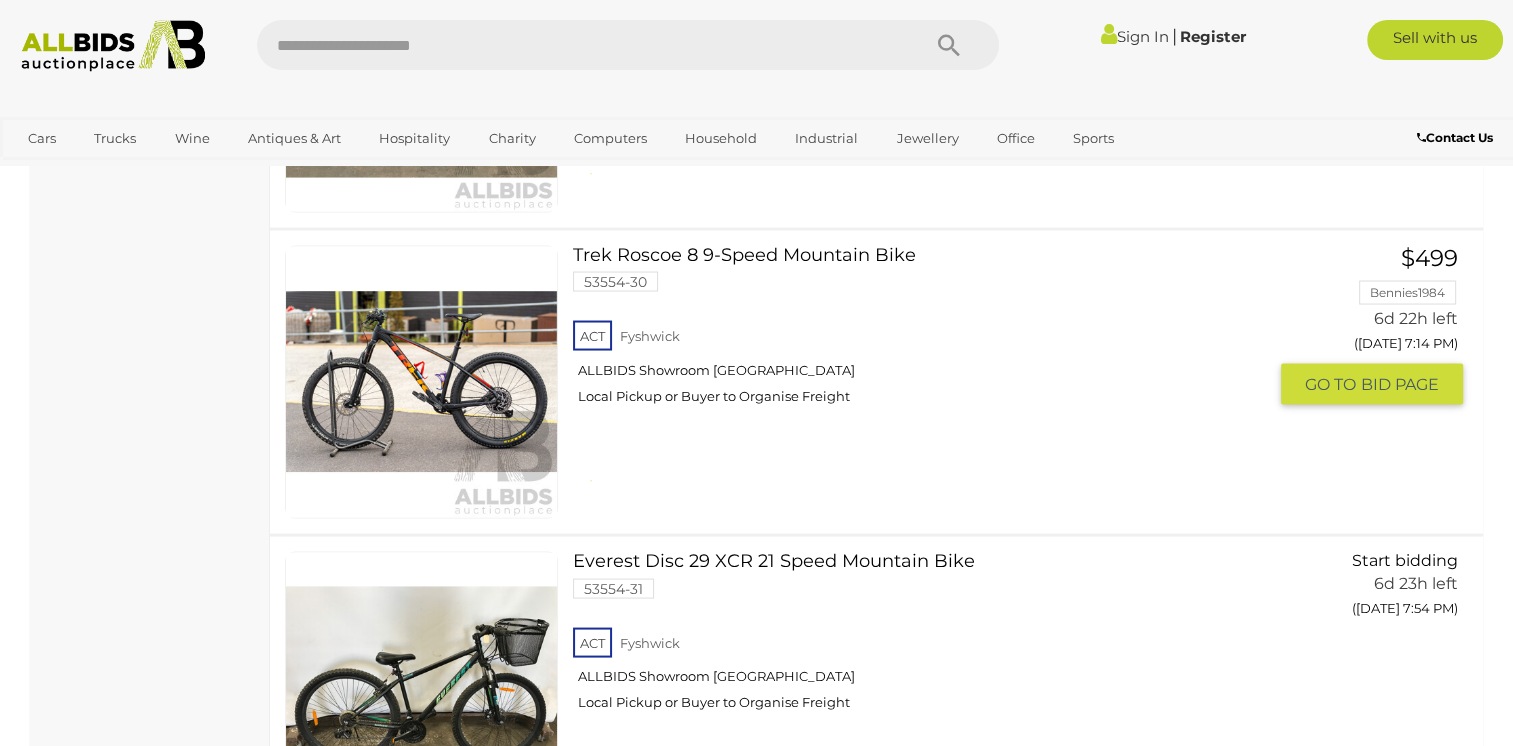 scroll, scrollTop: 11214, scrollLeft: 0, axis: vertical 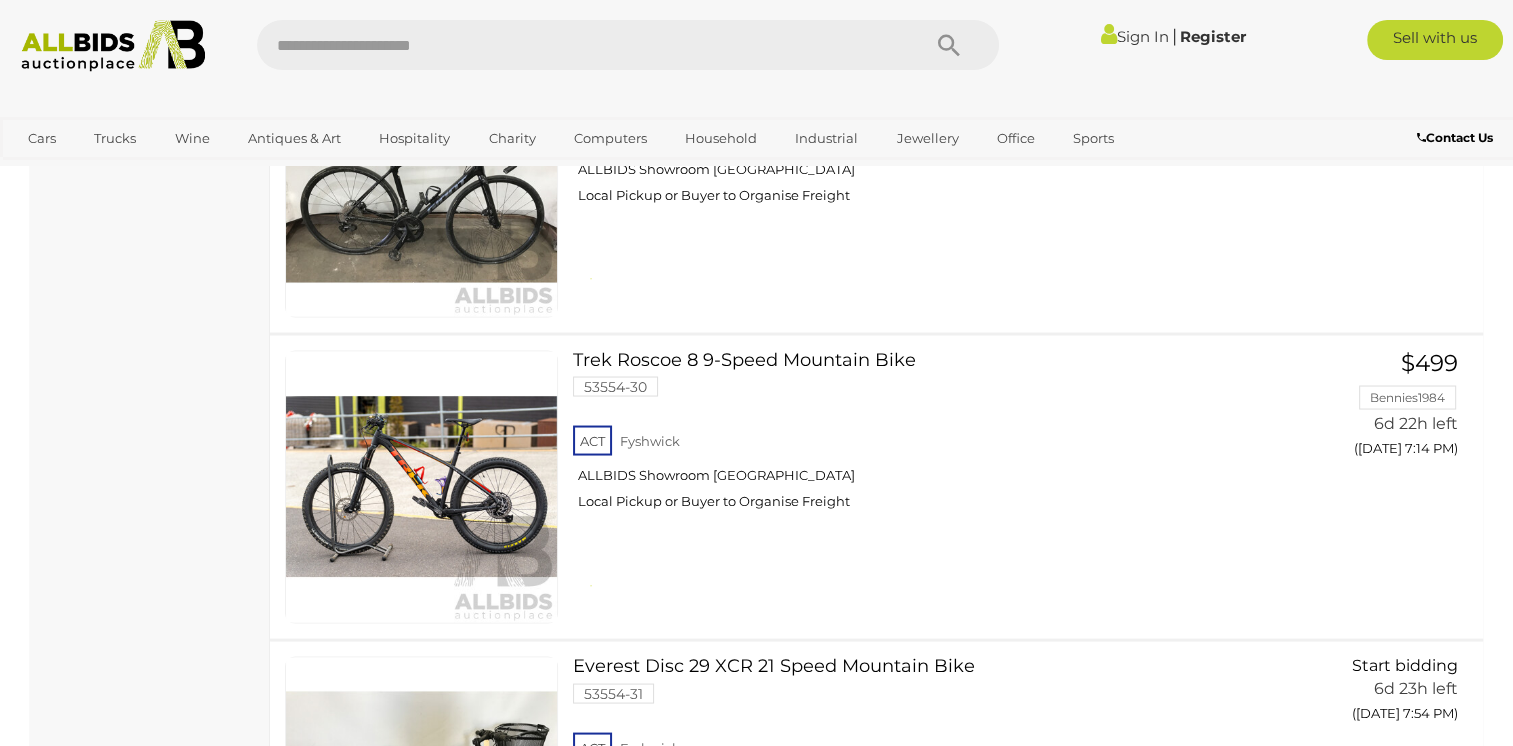 click on "Sign In" at bounding box center (1135, 36) 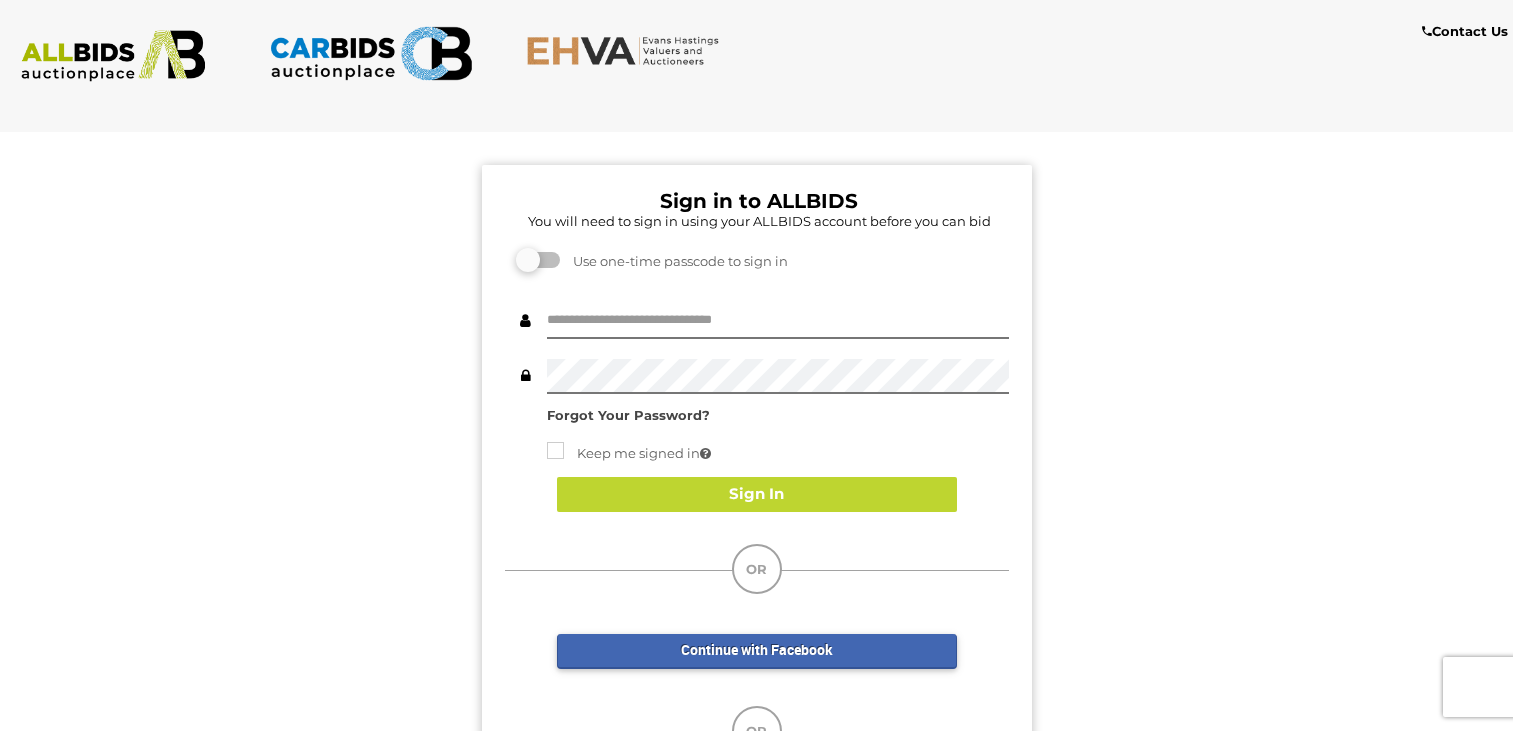 scroll, scrollTop: 0, scrollLeft: 0, axis: both 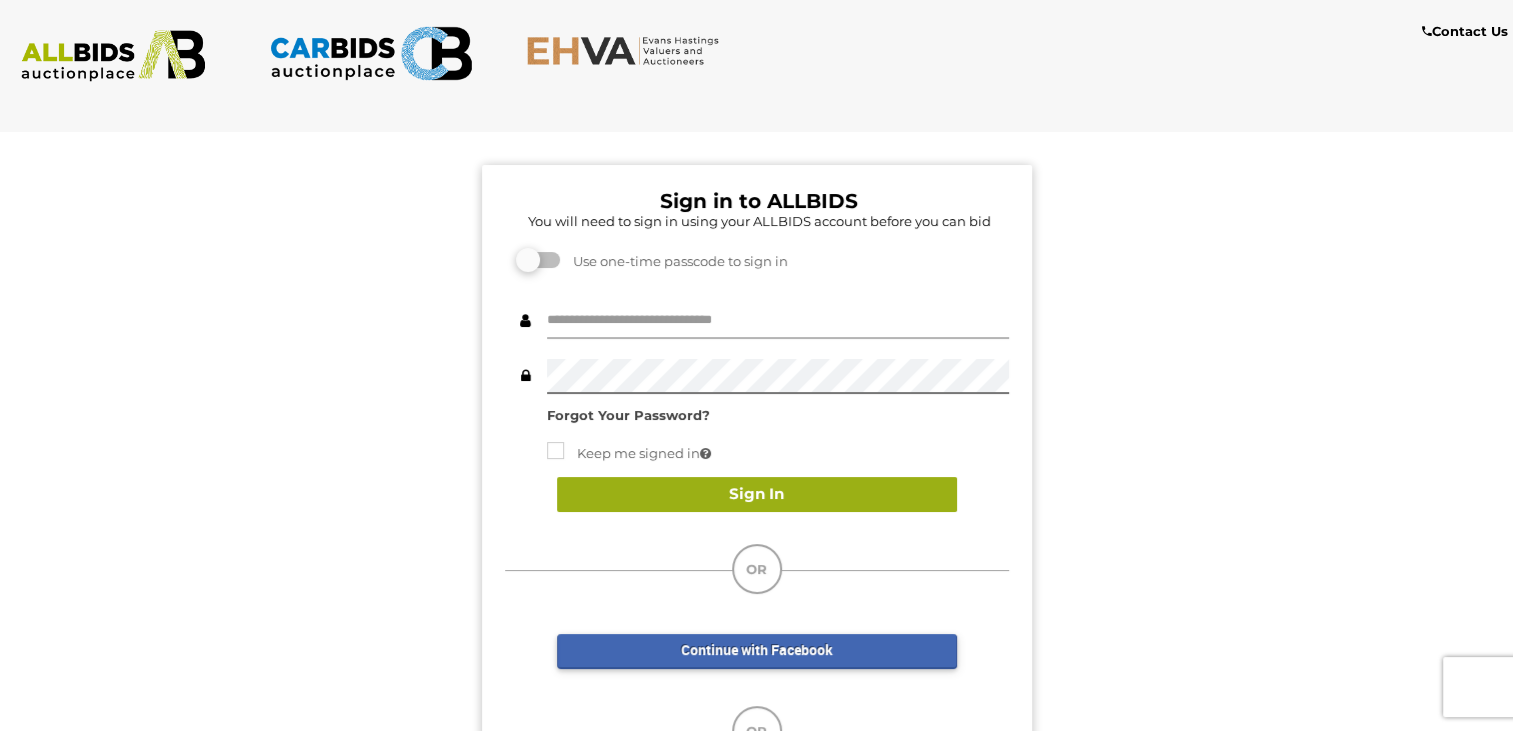 type on "**********" 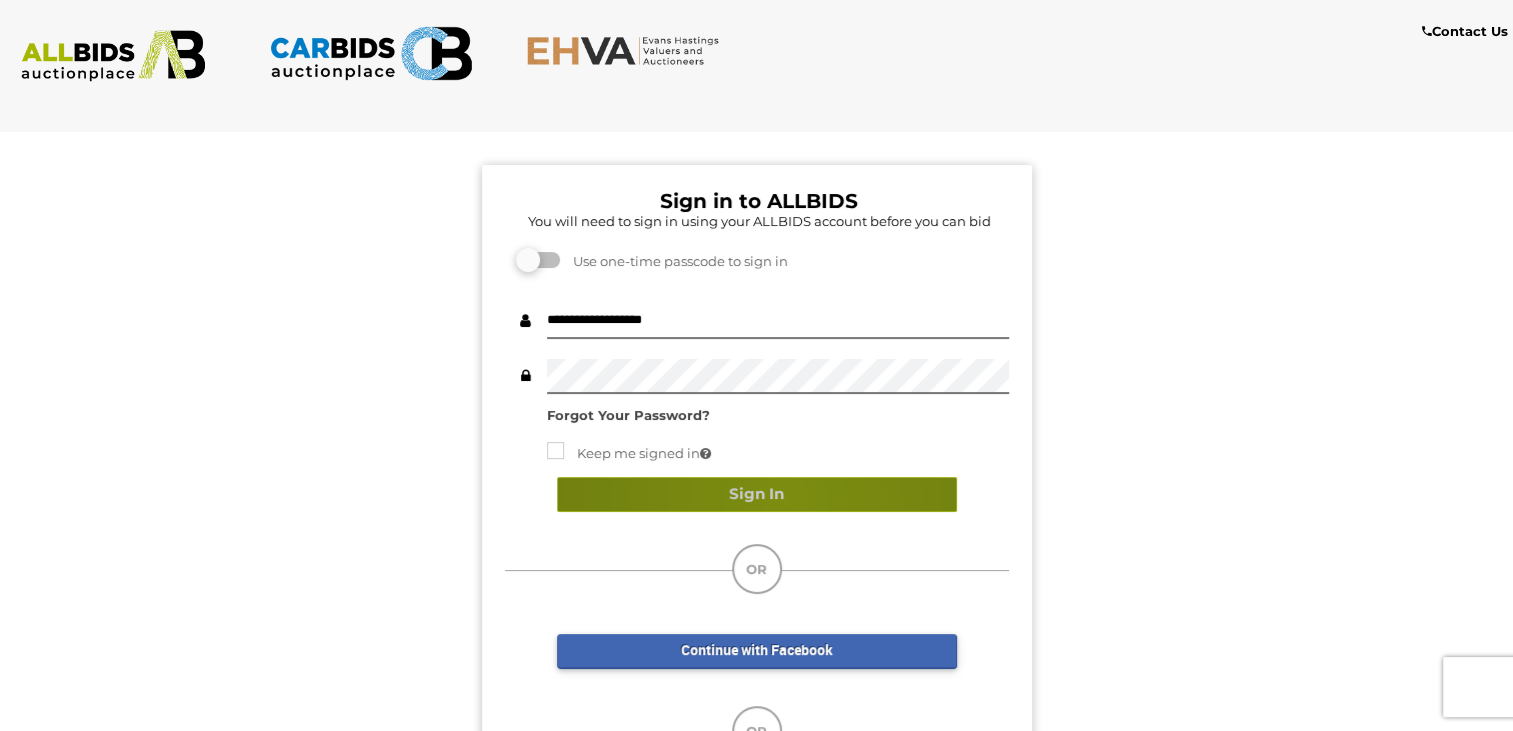 click on "Sign In" at bounding box center (757, 494) 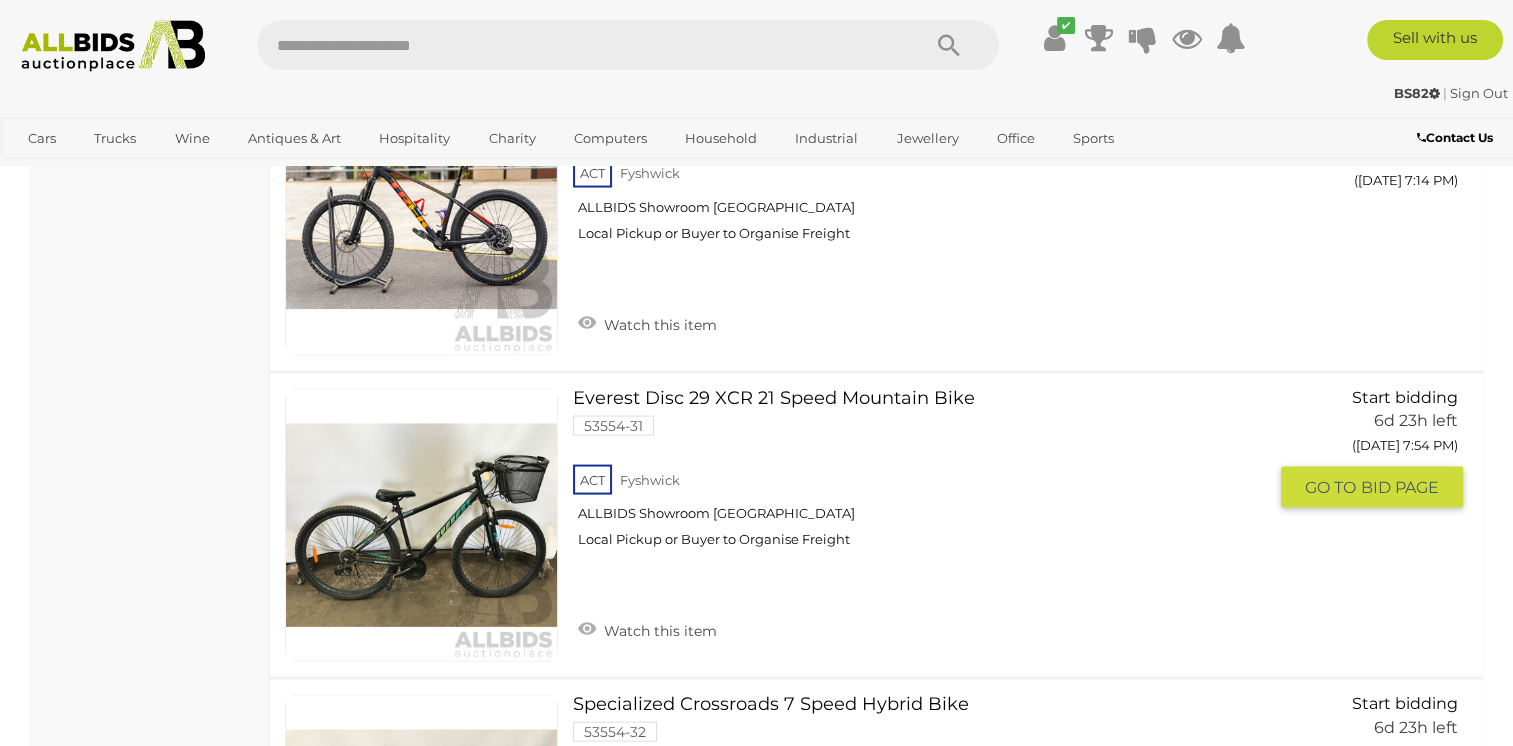 scroll, scrollTop: 11514, scrollLeft: 0, axis: vertical 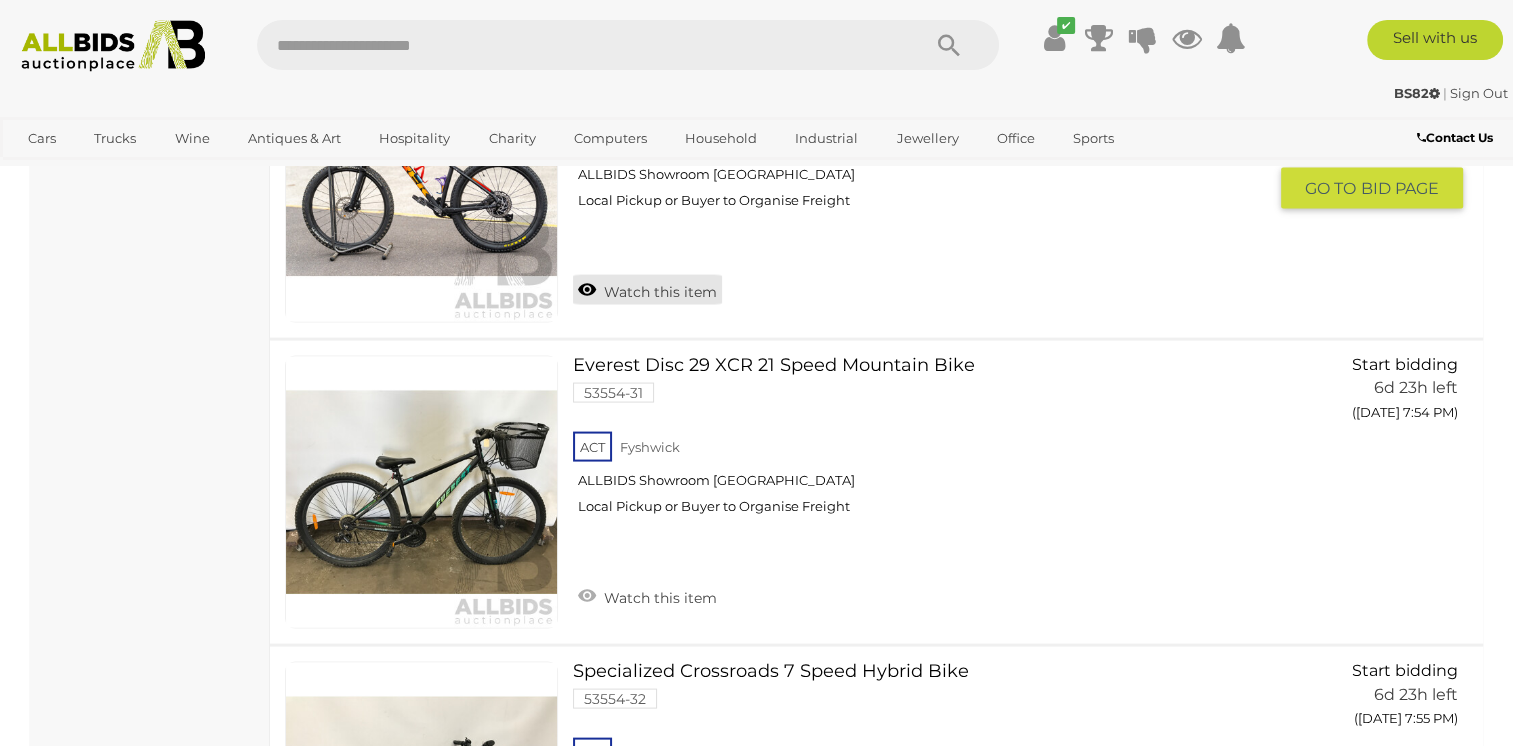 click on "Watch this item" at bounding box center (647, 290) 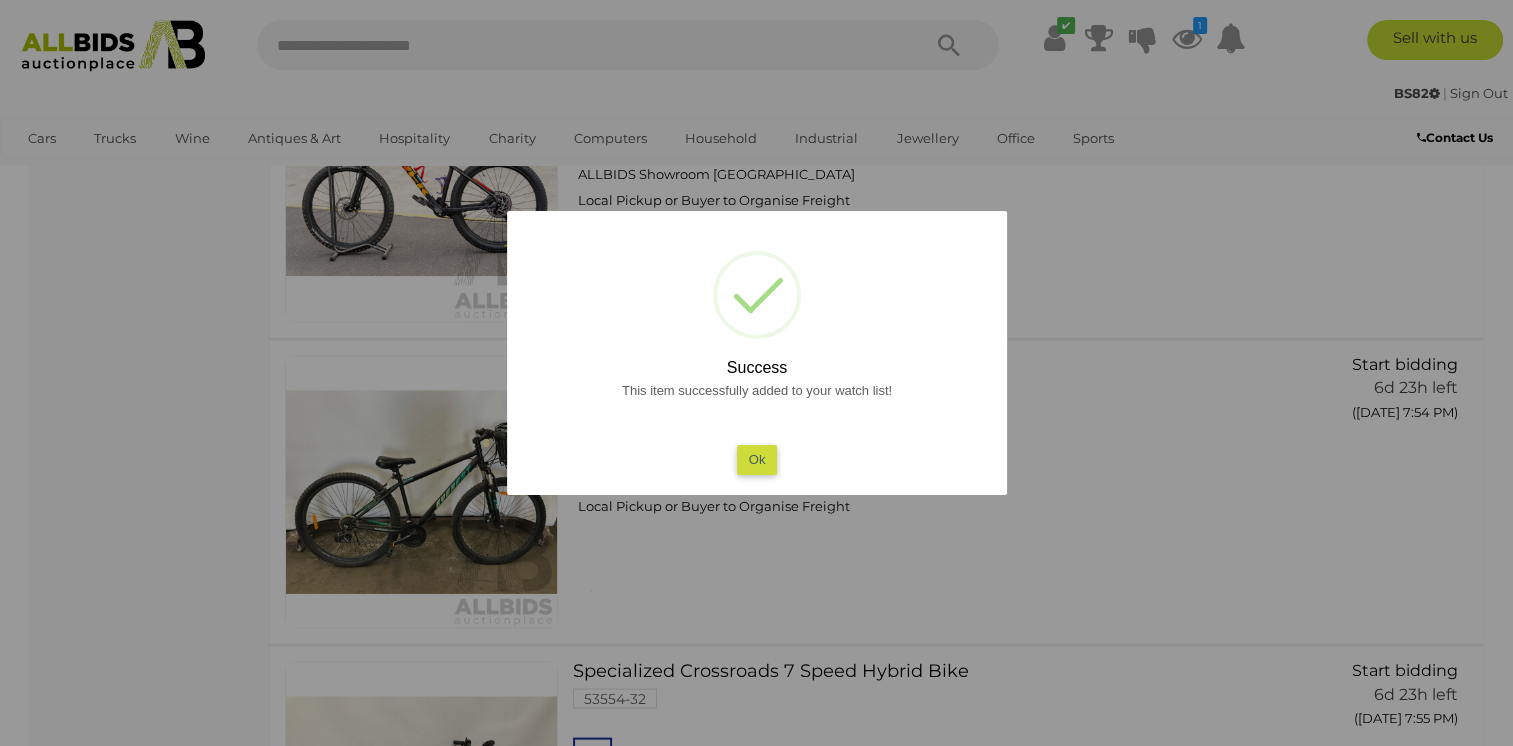 click on "Ok" at bounding box center [756, 459] 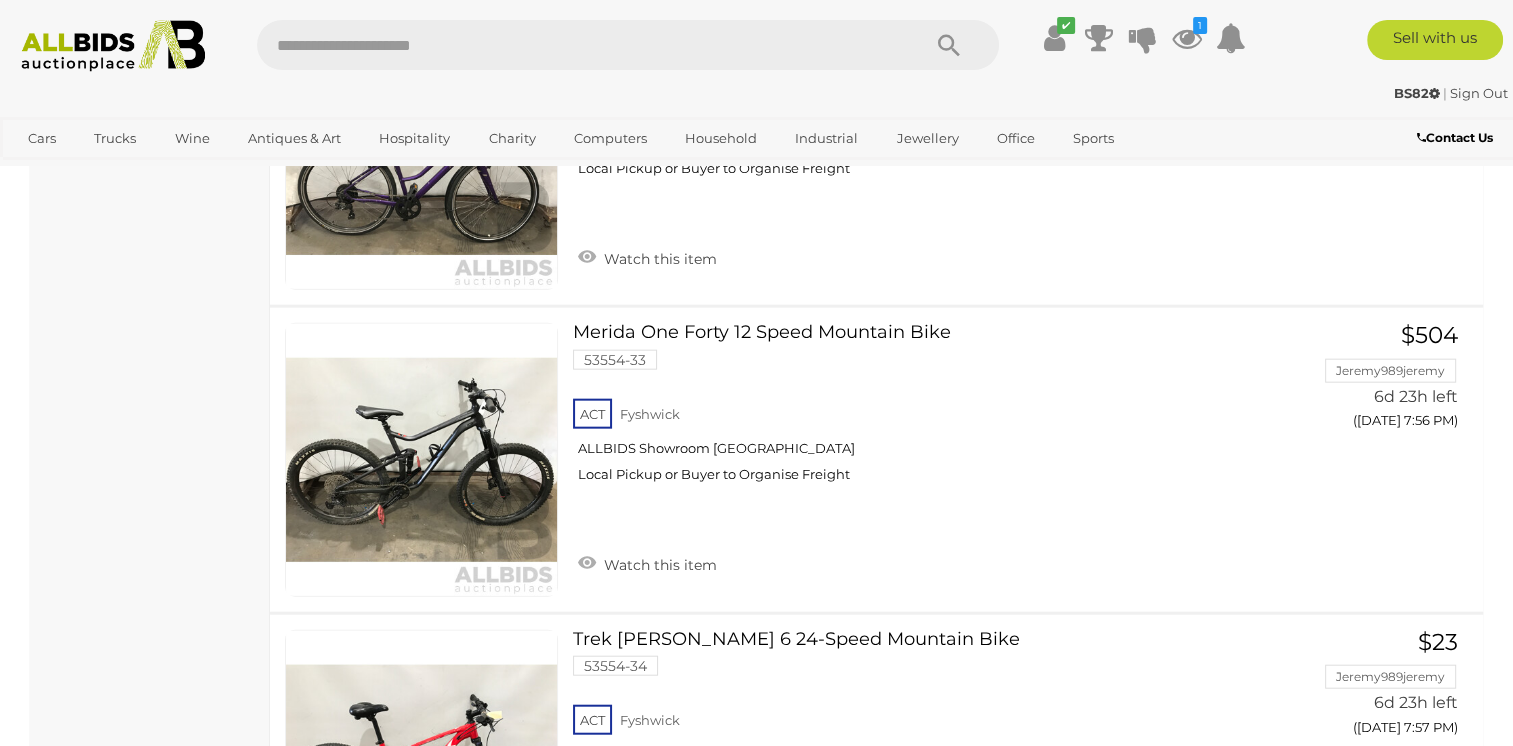 scroll, scrollTop: 12214, scrollLeft: 0, axis: vertical 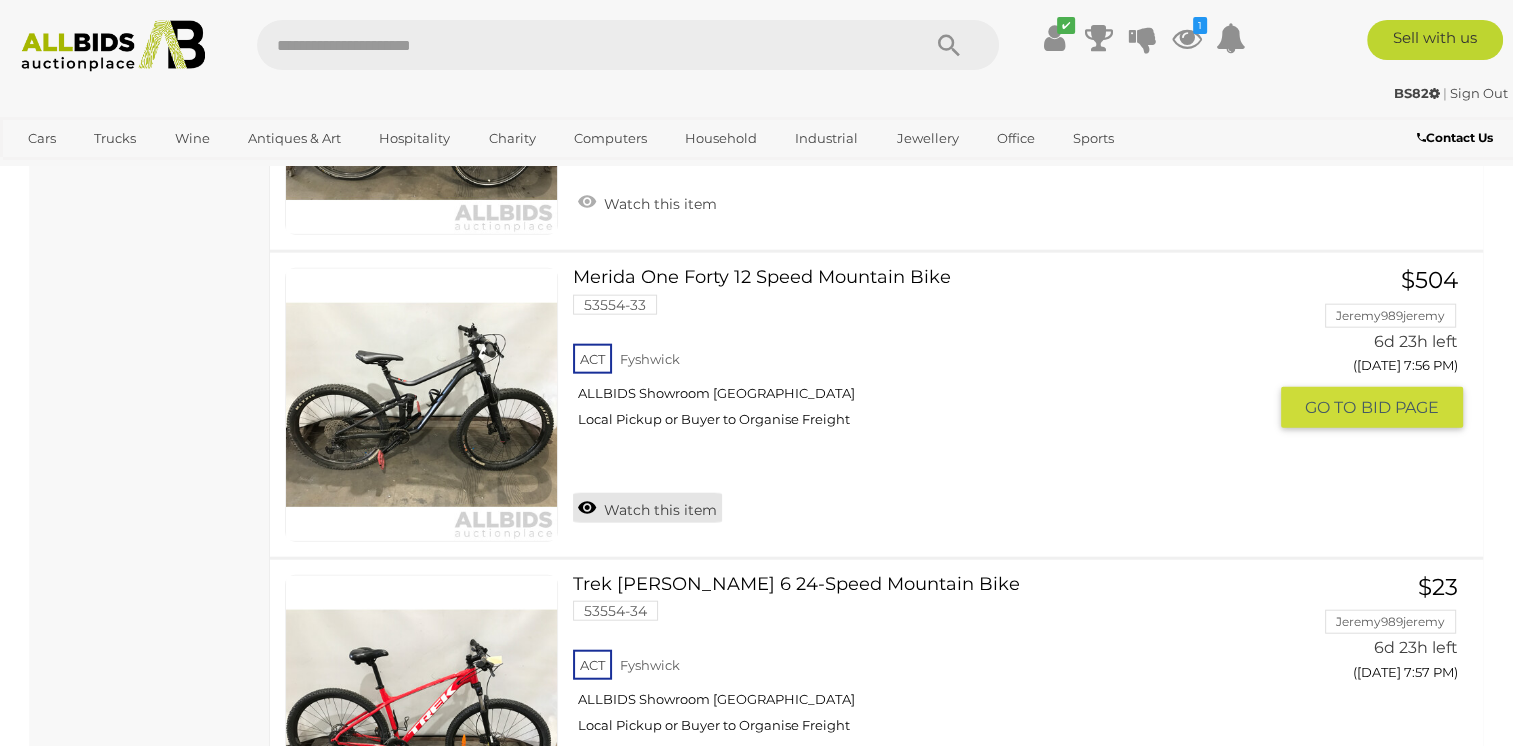 click on "Watch this item" at bounding box center [647, 508] 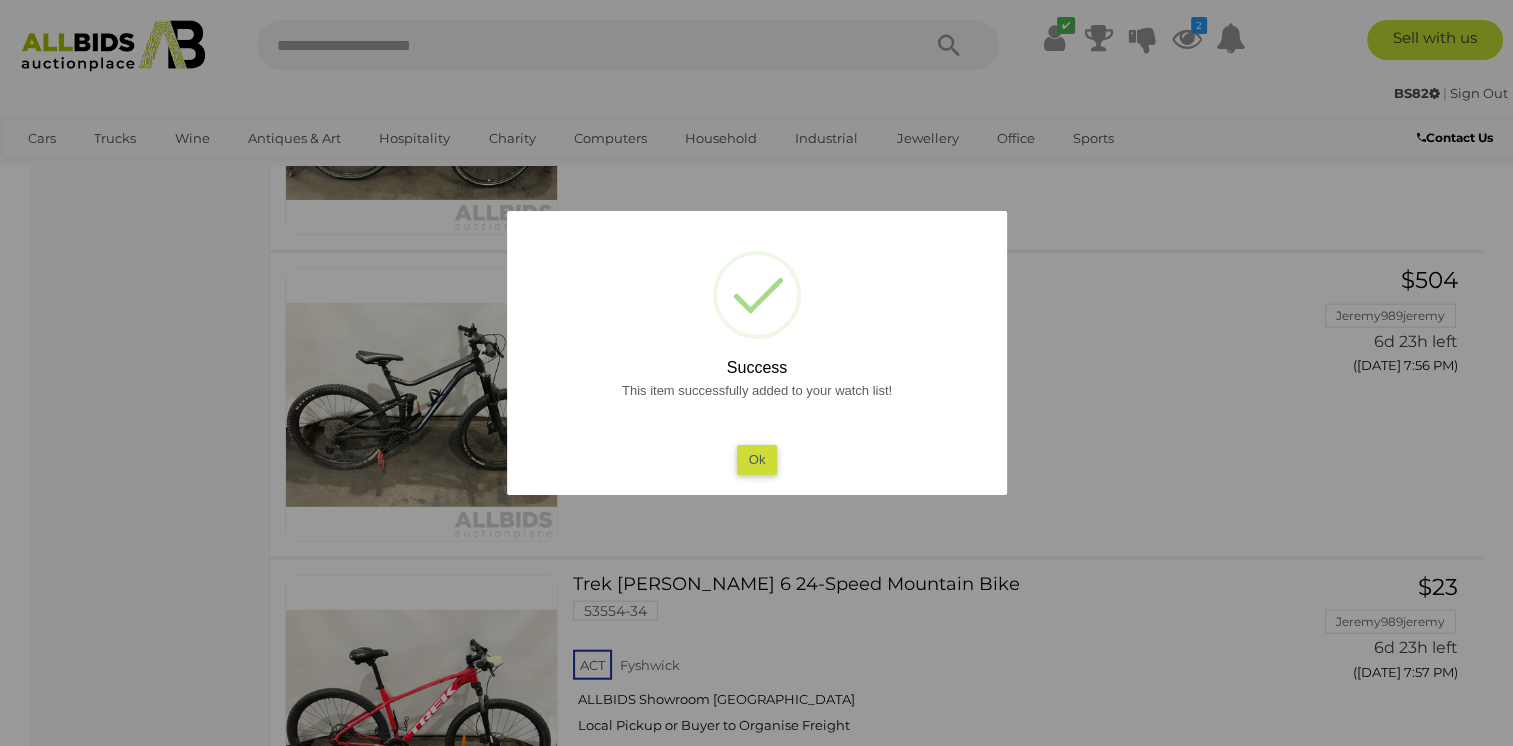 click on "Ok" at bounding box center [756, 459] 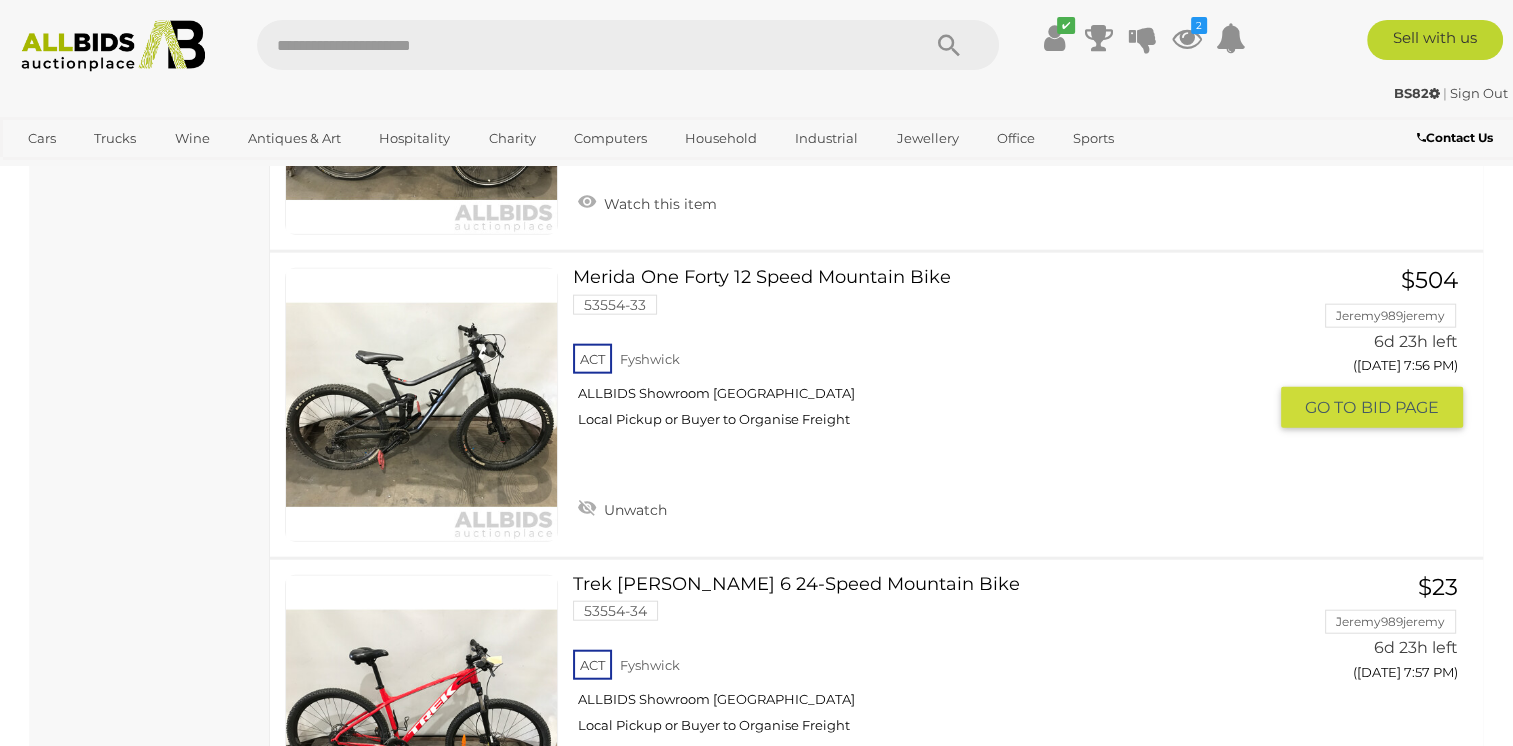 click on "Merida One Forty 12 Speed Mountain Bike
53554-33
ACT
Fyshwick ALLBIDS Showroom Fyshwick" at bounding box center (927, 355) 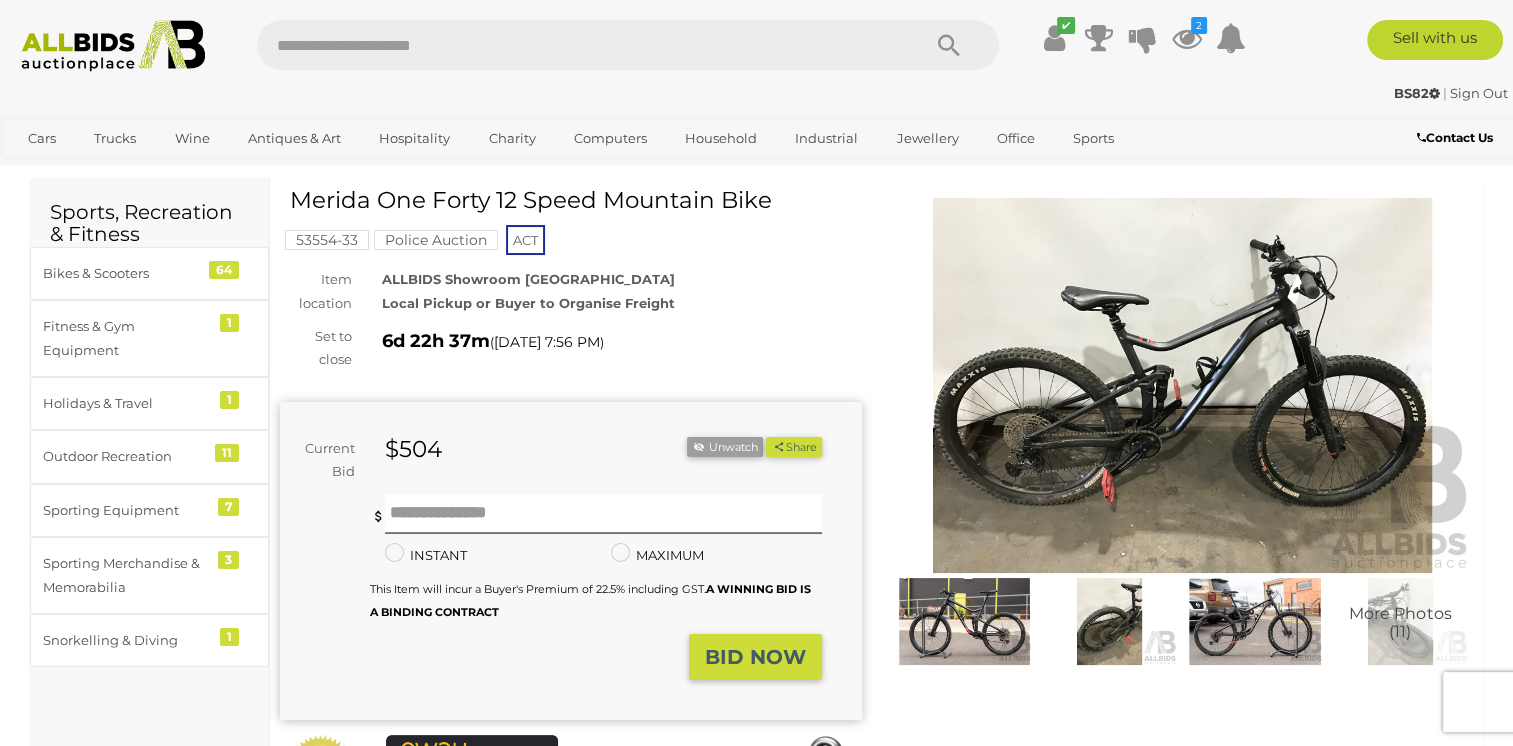 scroll, scrollTop: 100, scrollLeft: 0, axis: vertical 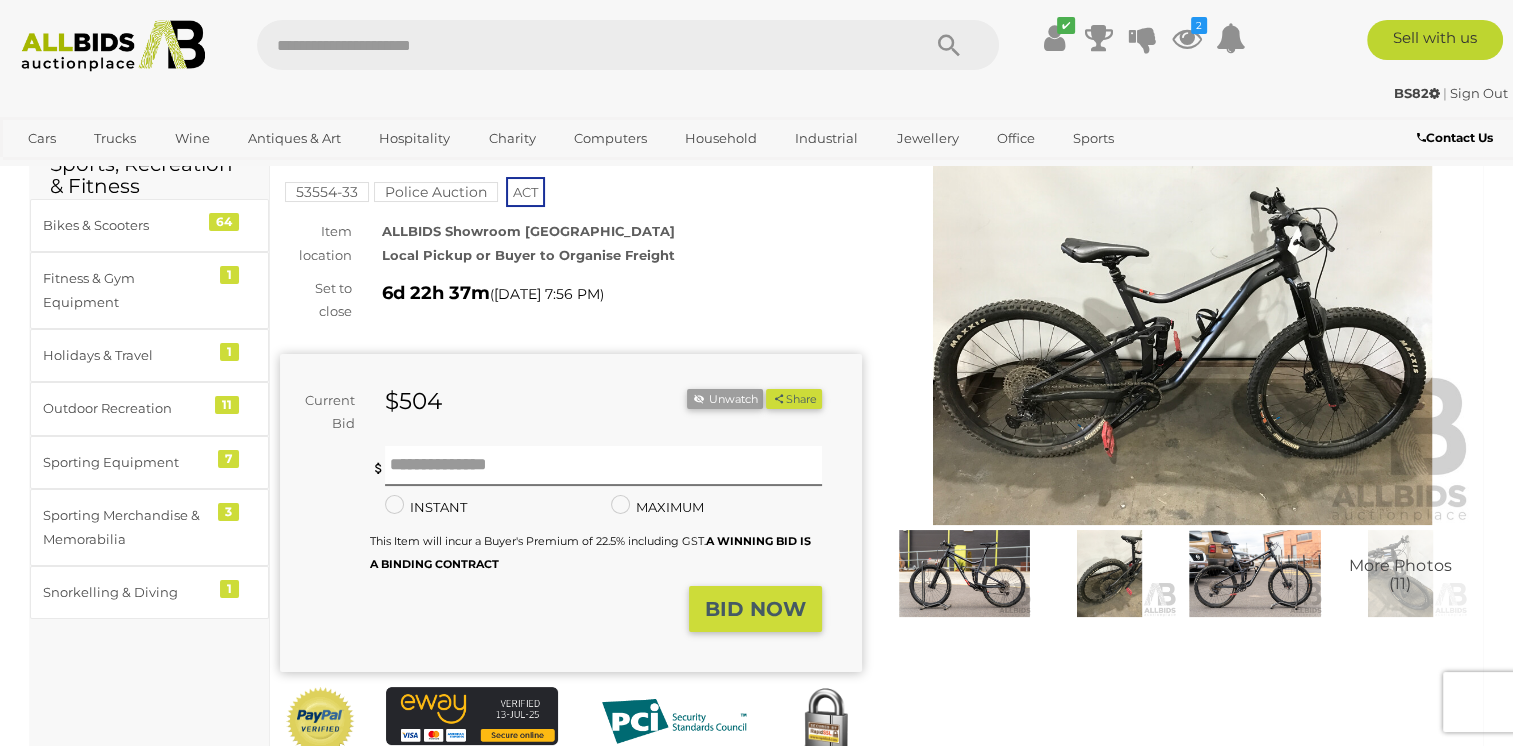 click at bounding box center [1109, 573] 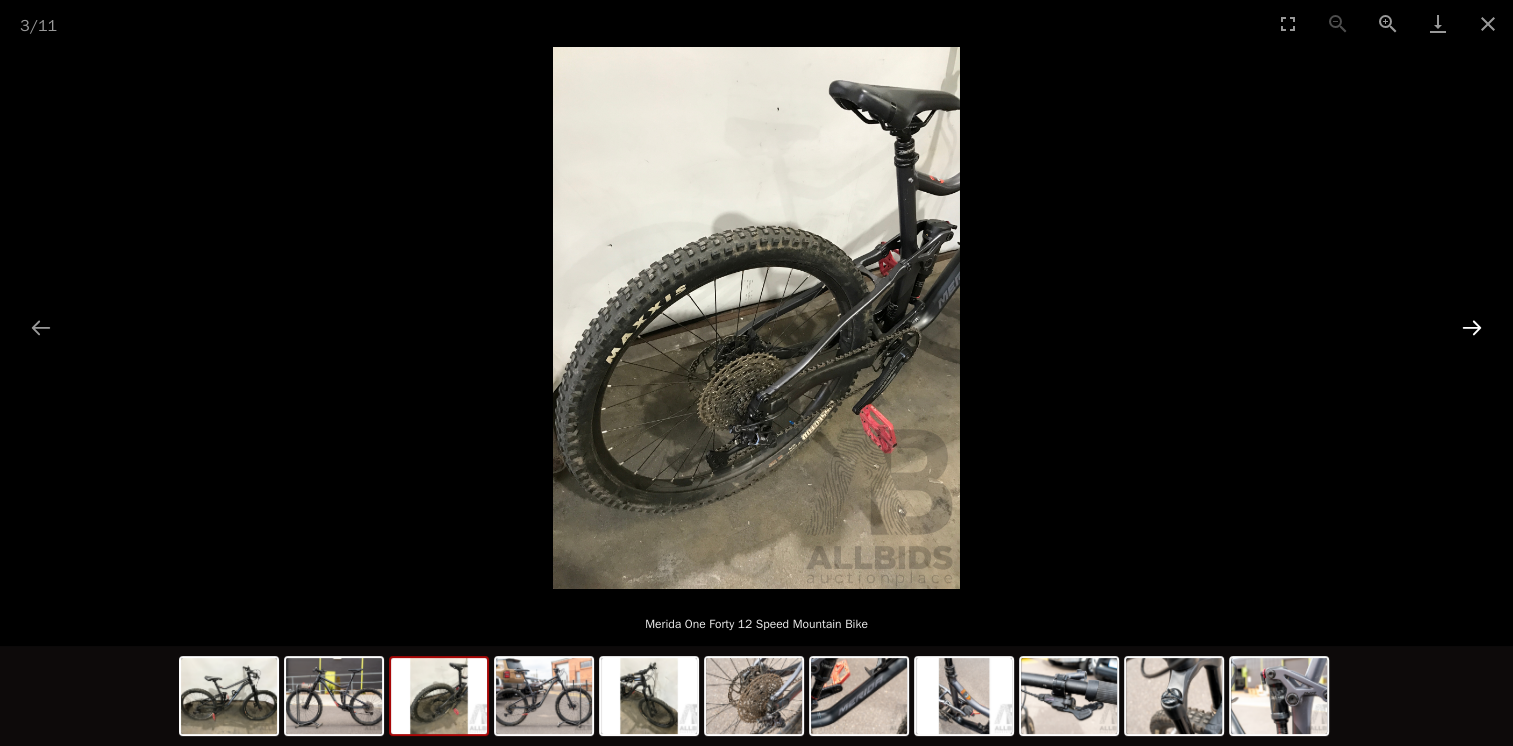 click at bounding box center (1472, 327) 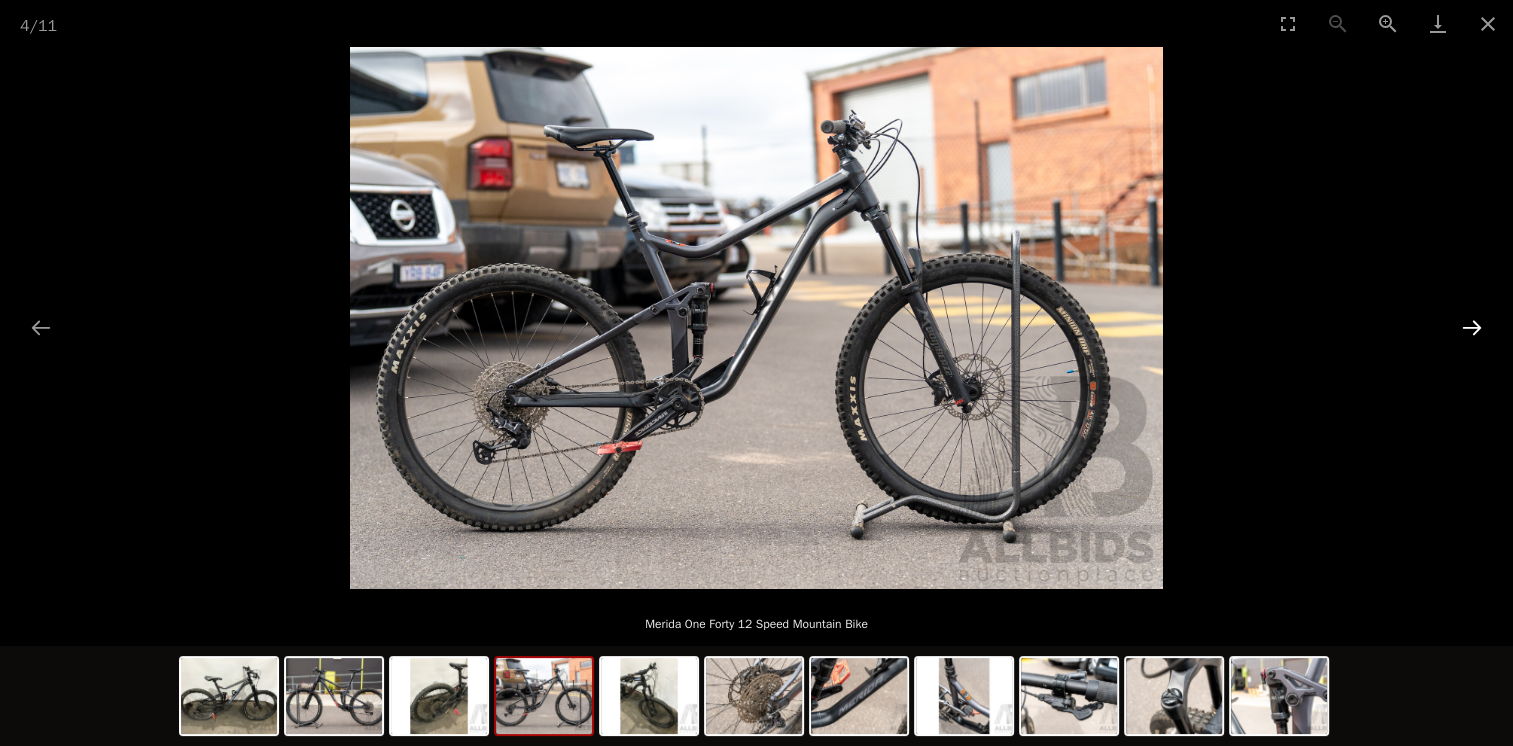 click at bounding box center [1472, 327] 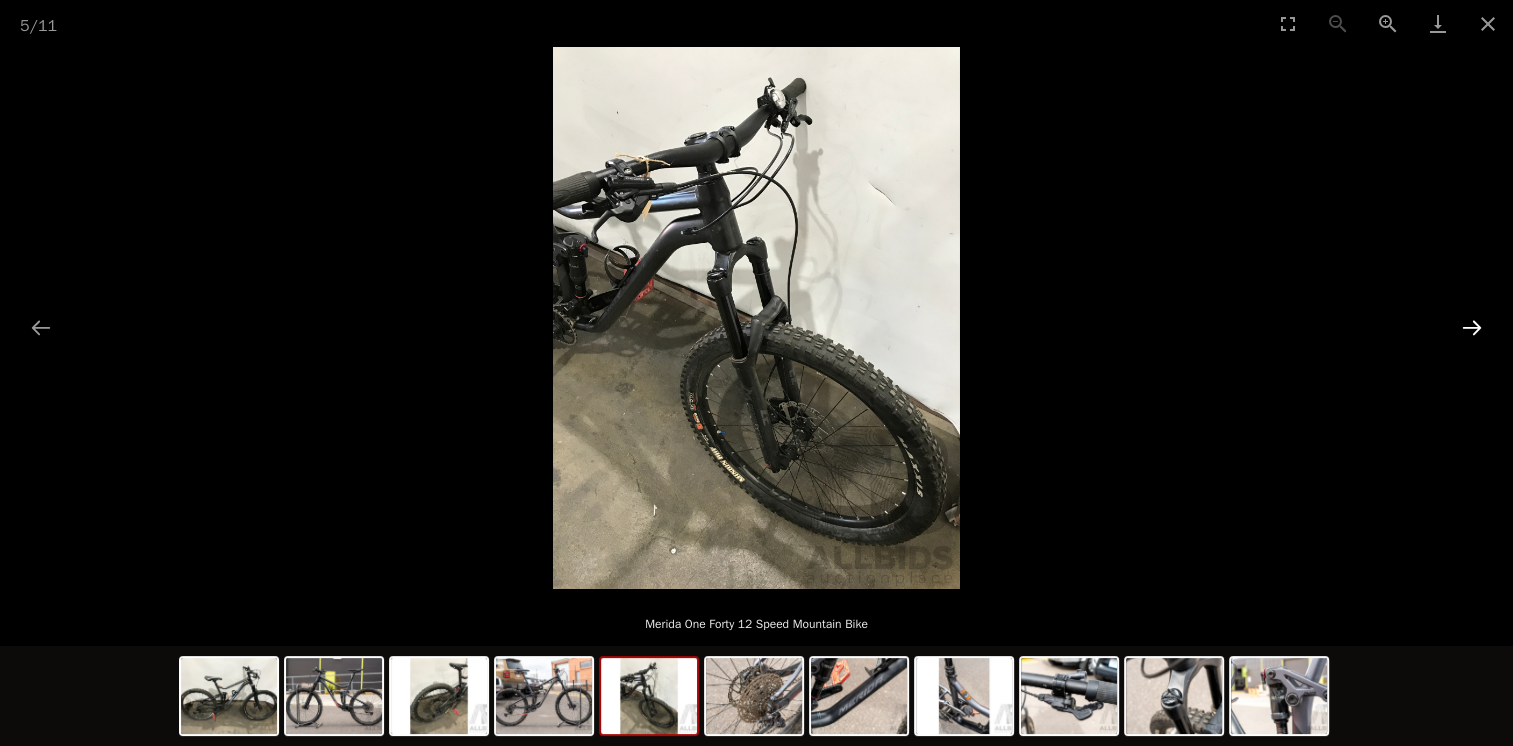 click at bounding box center [1472, 327] 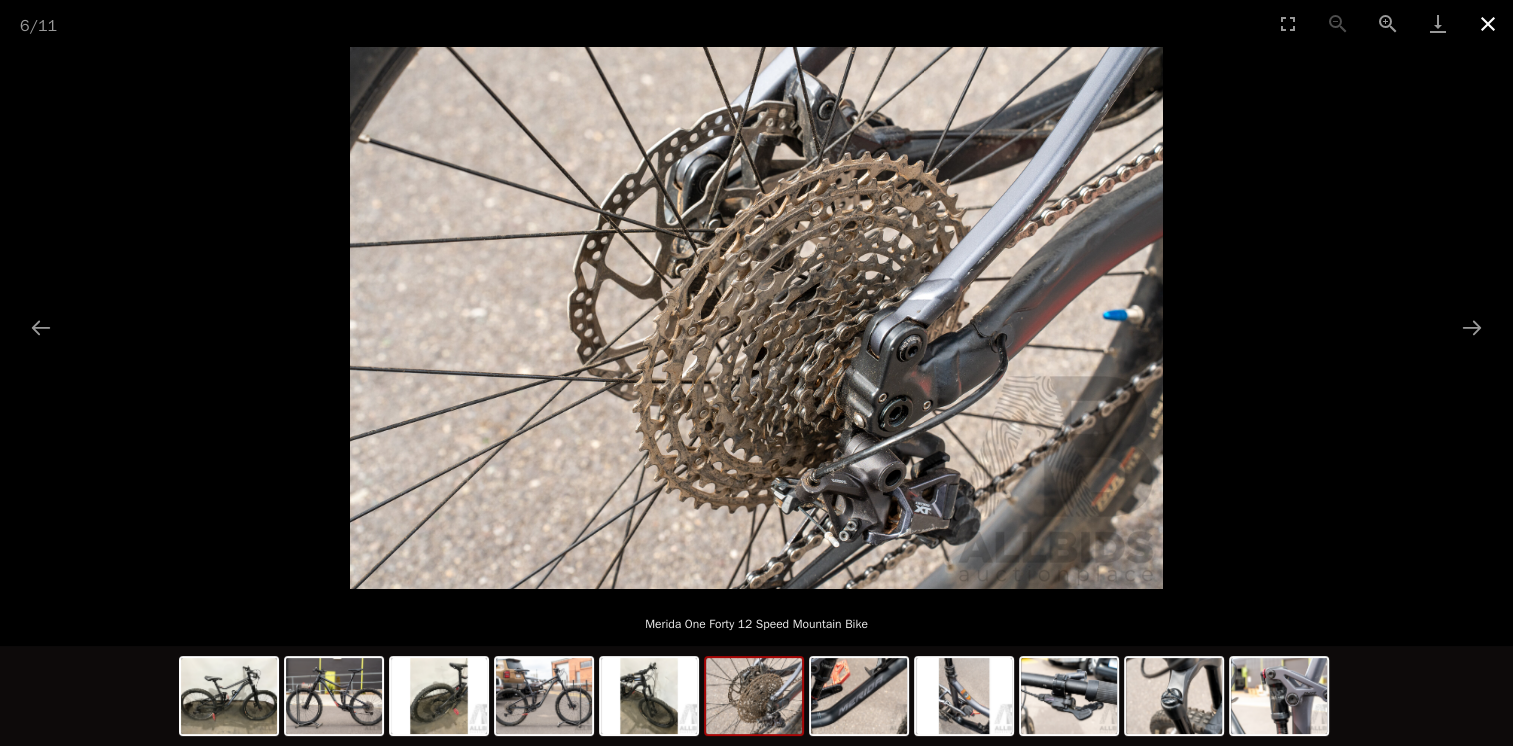 click at bounding box center [1488, 23] 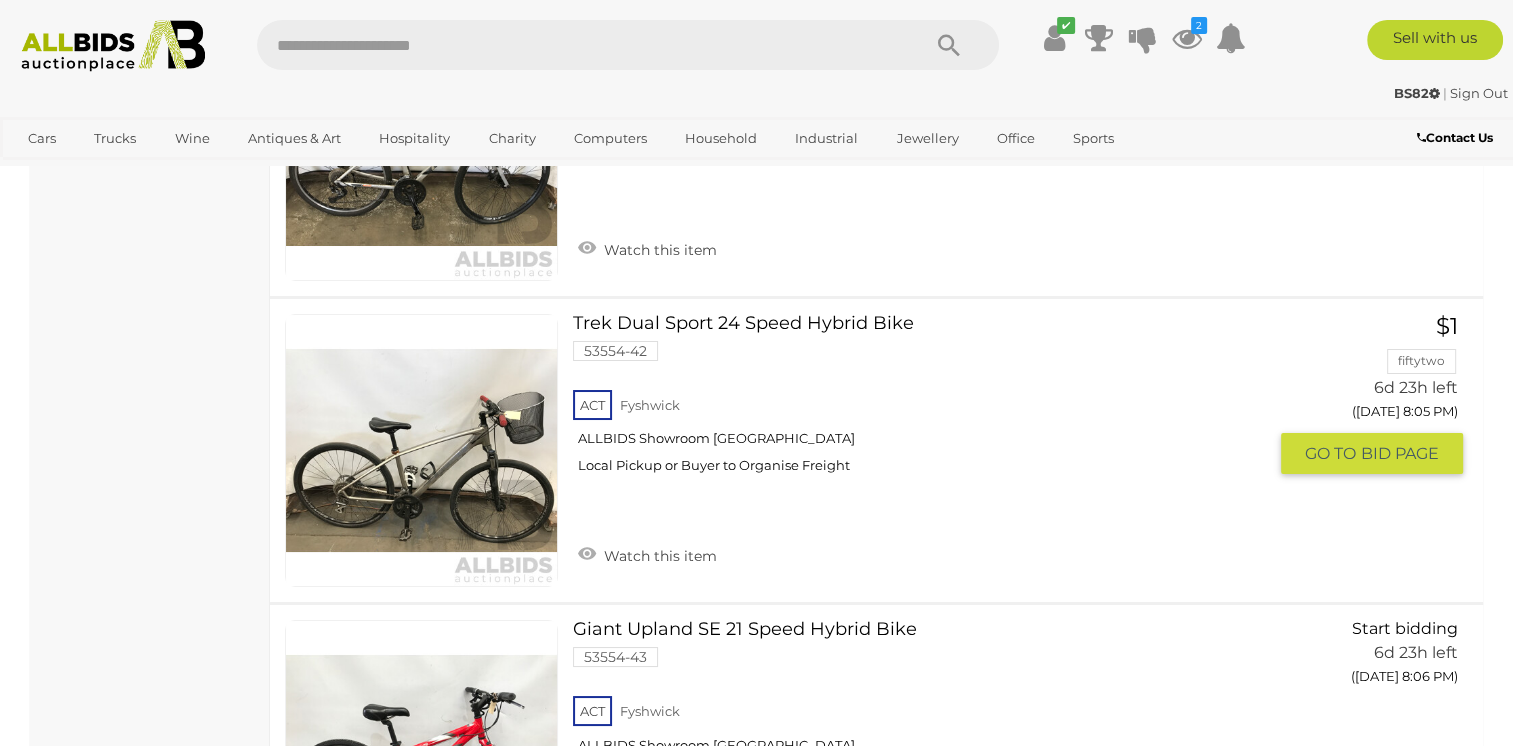 scroll, scrollTop: 15336, scrollLeft: 0, axis: vertical 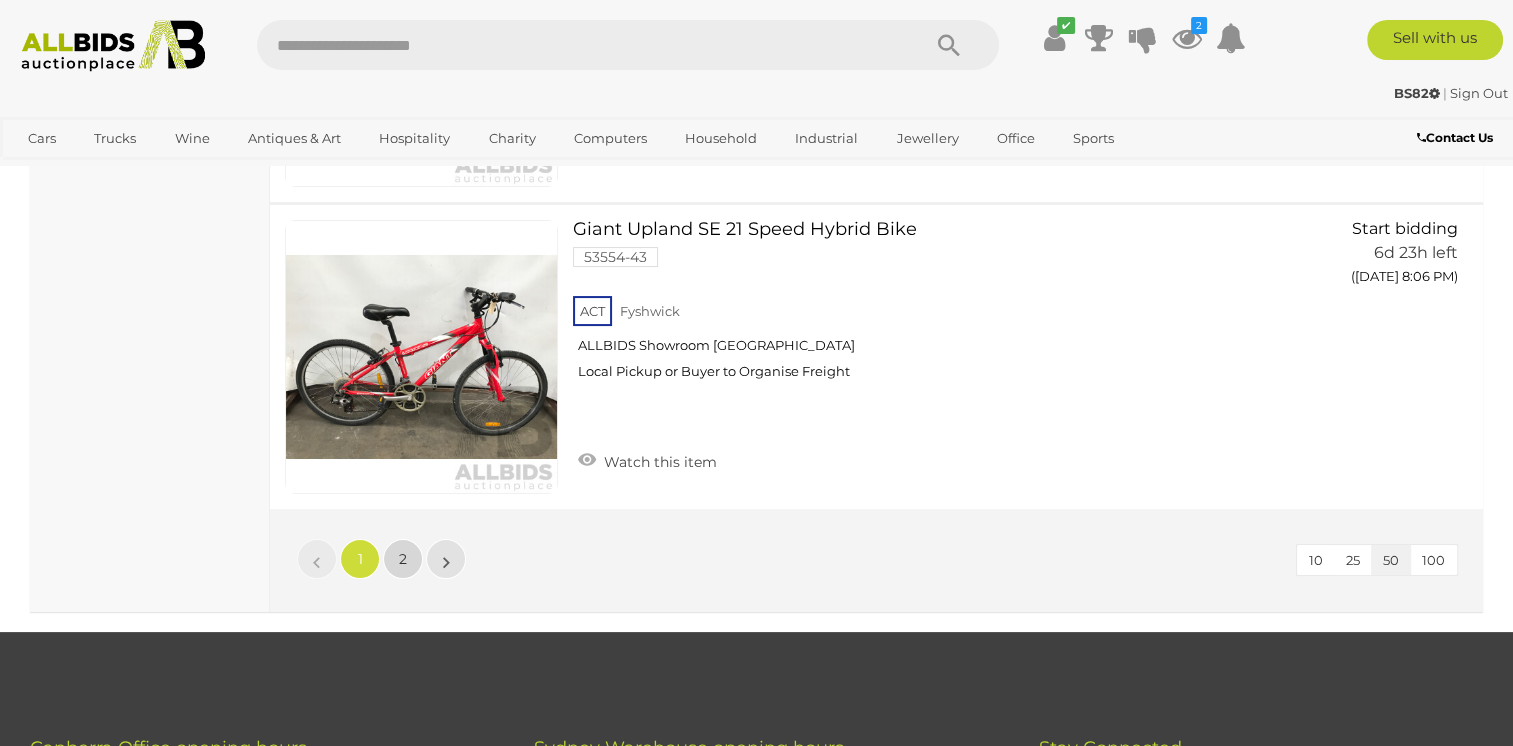 click on "2" at bounding box center [403, 559] 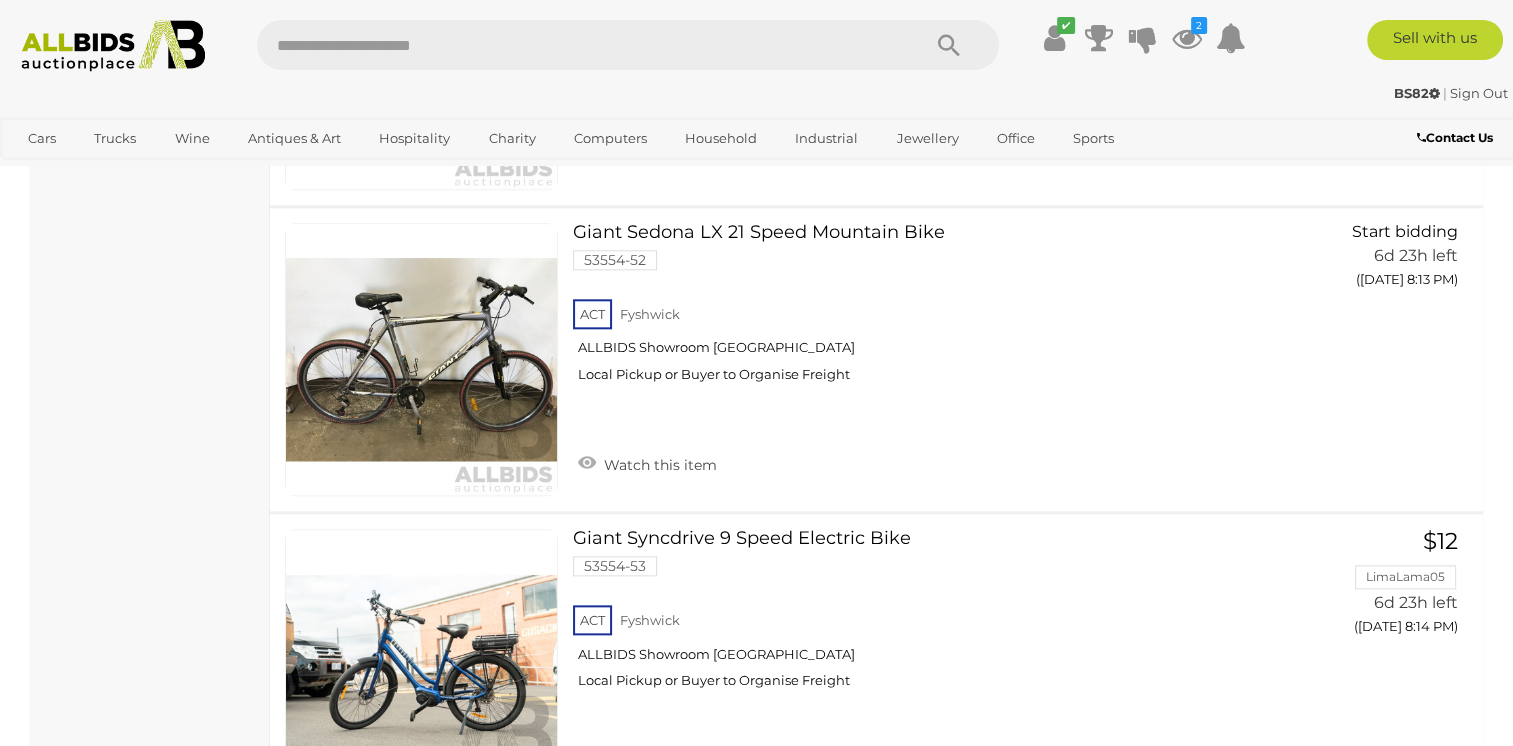scroll, scrollTop: 2120, scrollLeft: 0, axis: vertical 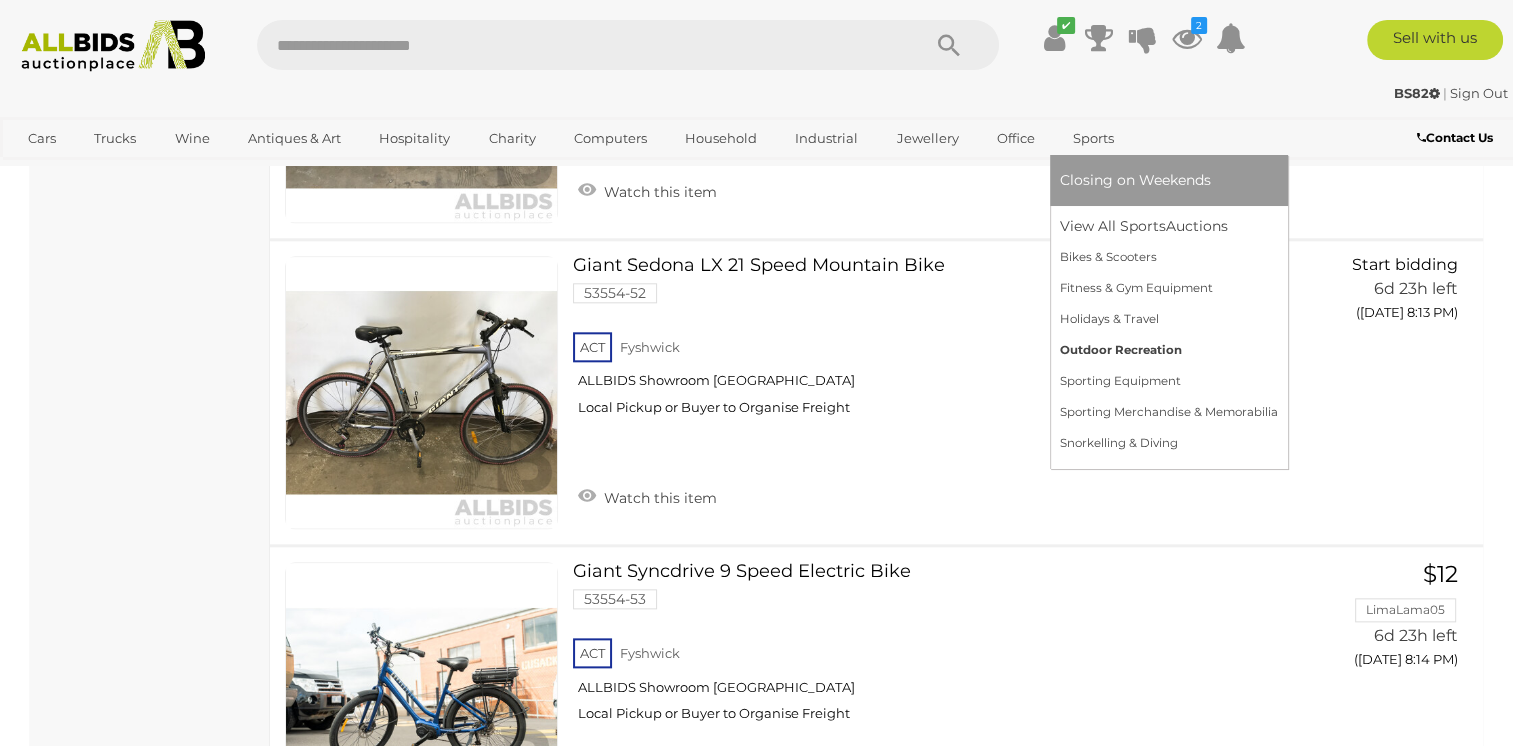 click on "Outdoor Recreation" at bounding box center [1169, 350] 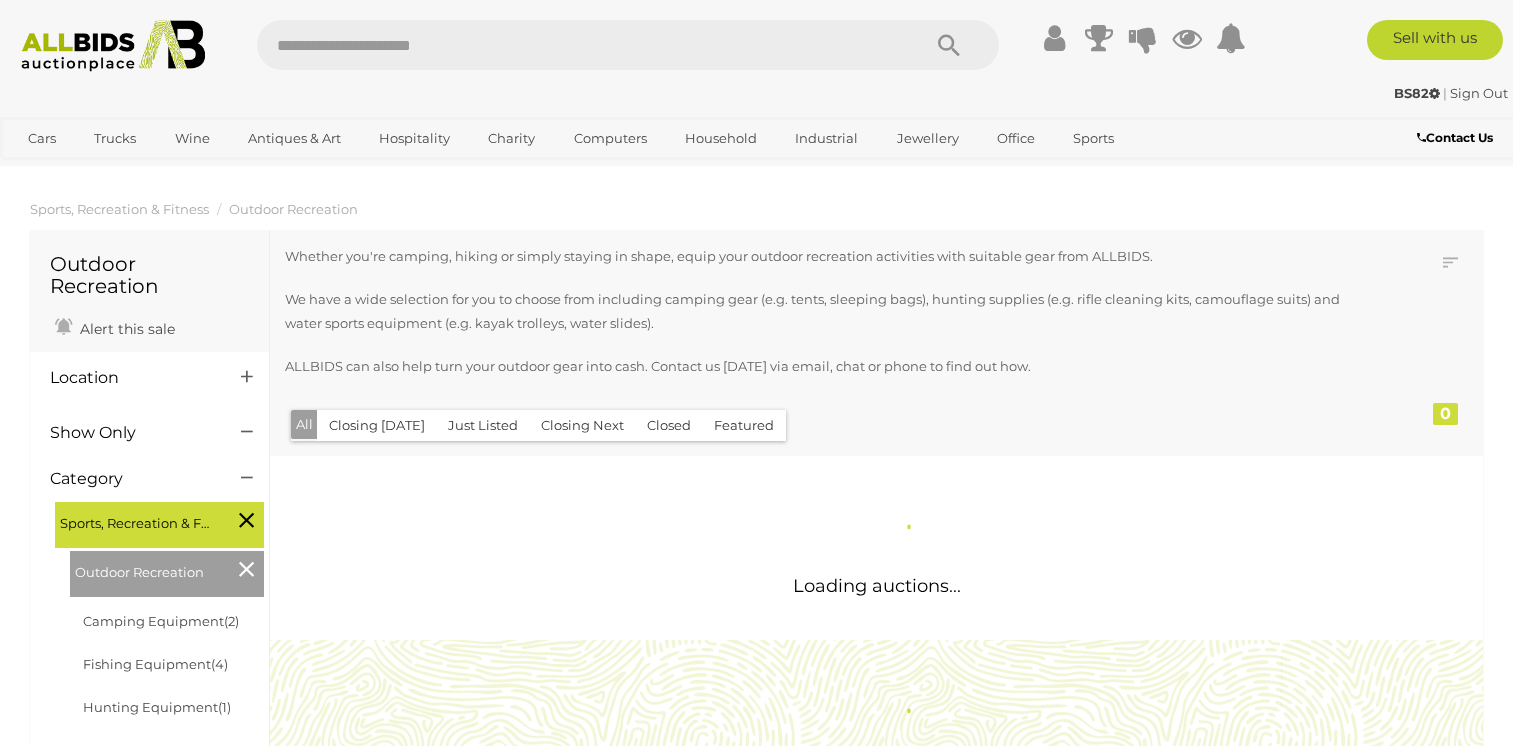 scroll, scrollTop: 0, scrollLeft: 0, axis: both 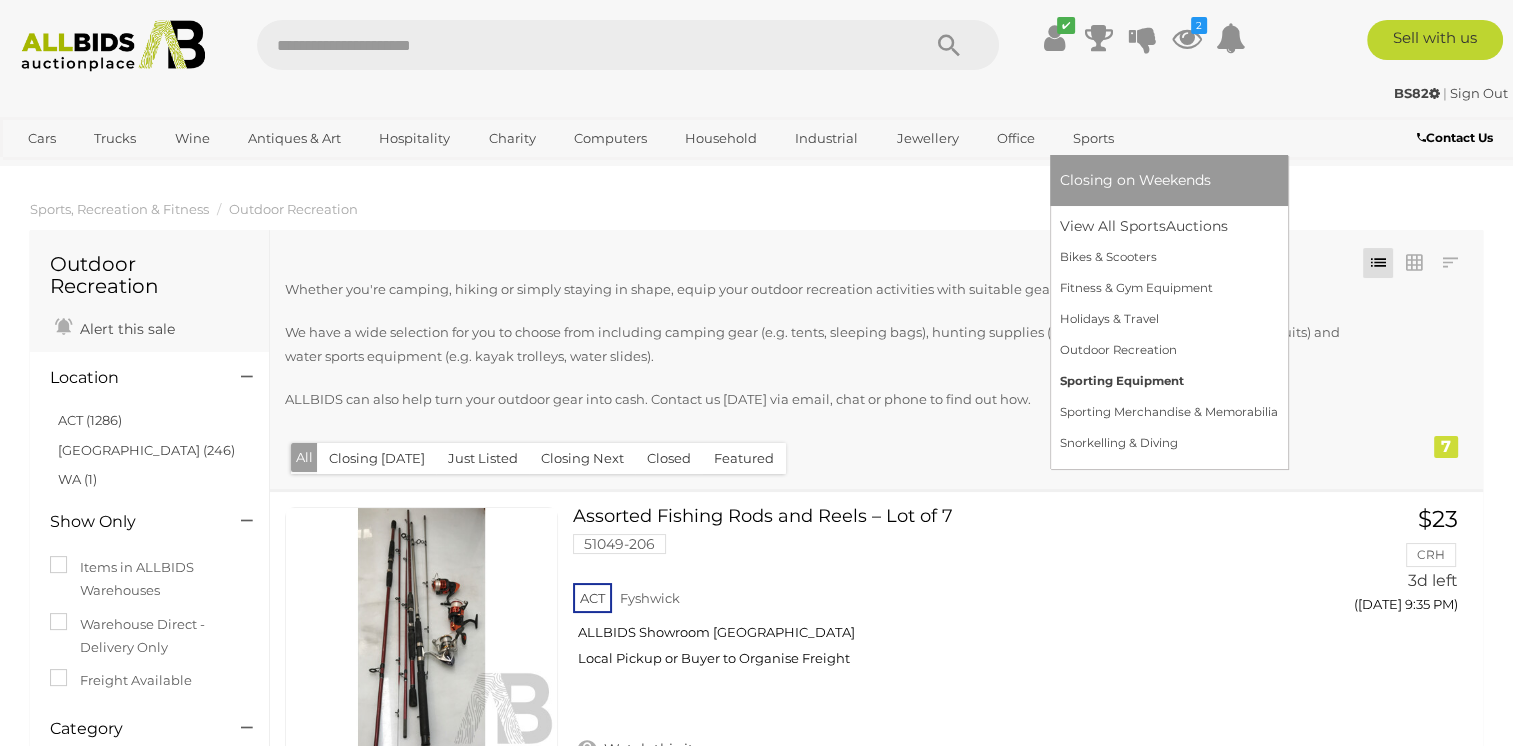 click on "Sporting Equipment" at bounding box center [1169, 381] 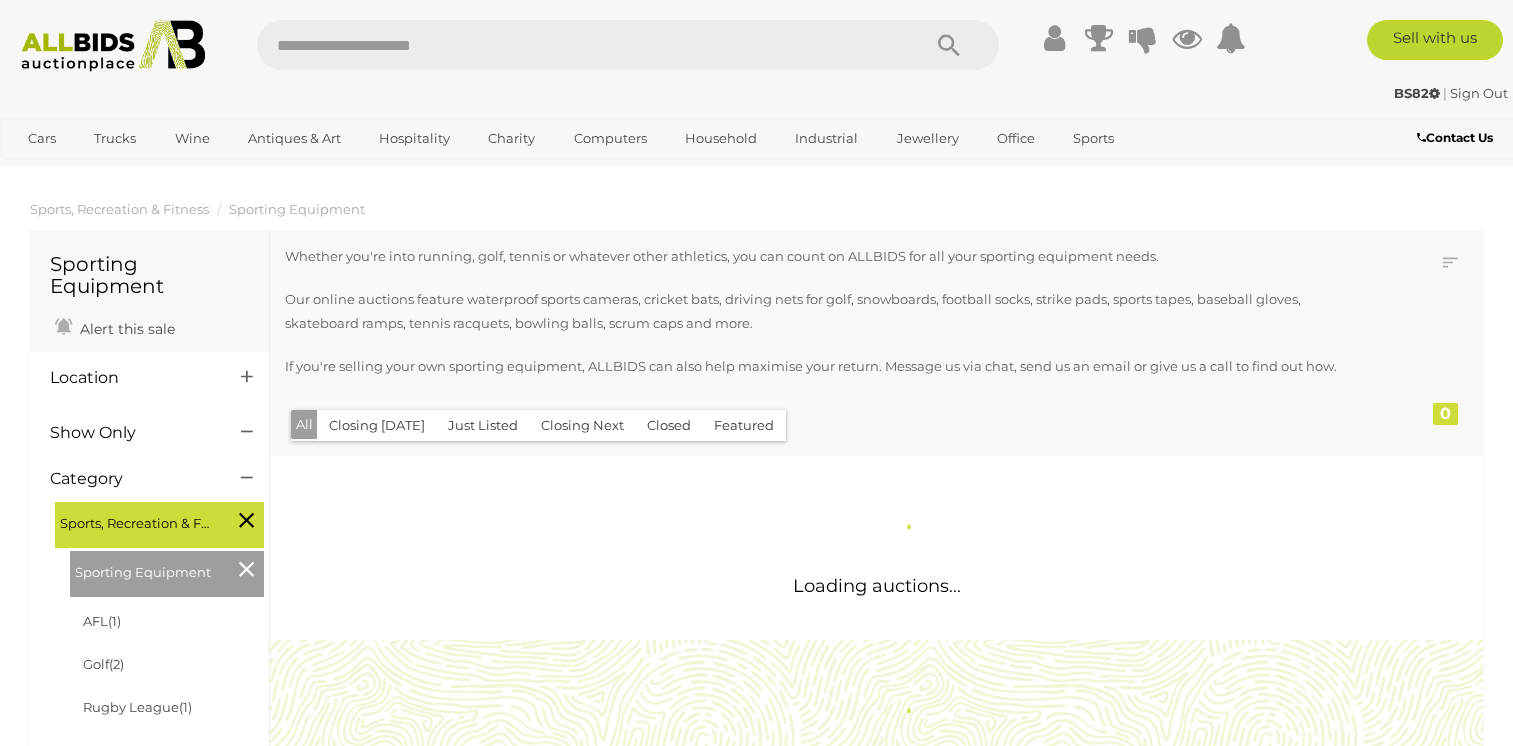 scroll, scrollTop: 0, scrollLeft: 0, axis: both 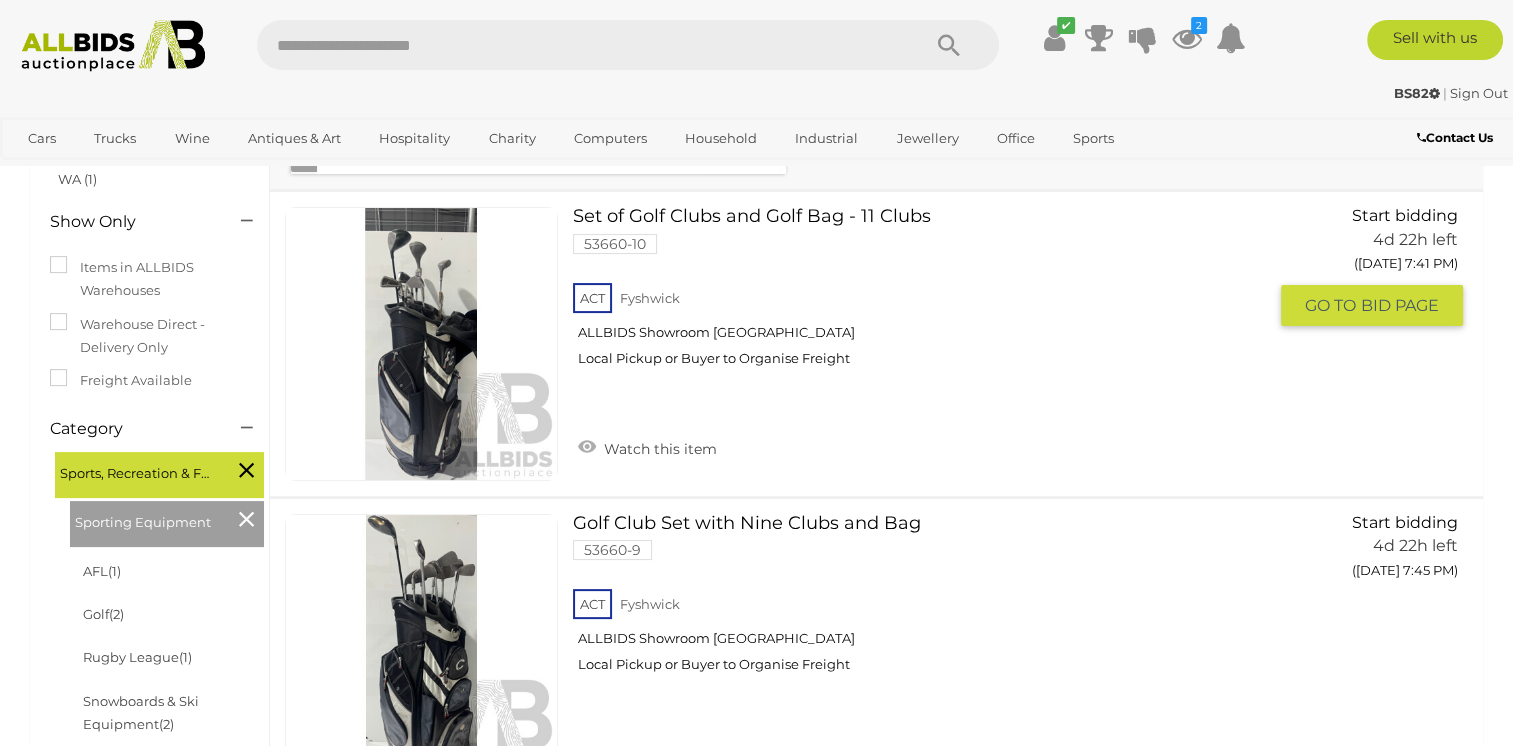 click on "Set of Golf Clubs and Golf Bag - 11 Clubs
53660-10
ACT
Fyshwick ALLBIDS Showroom Fyshwick" at bounding box center [927, 294] 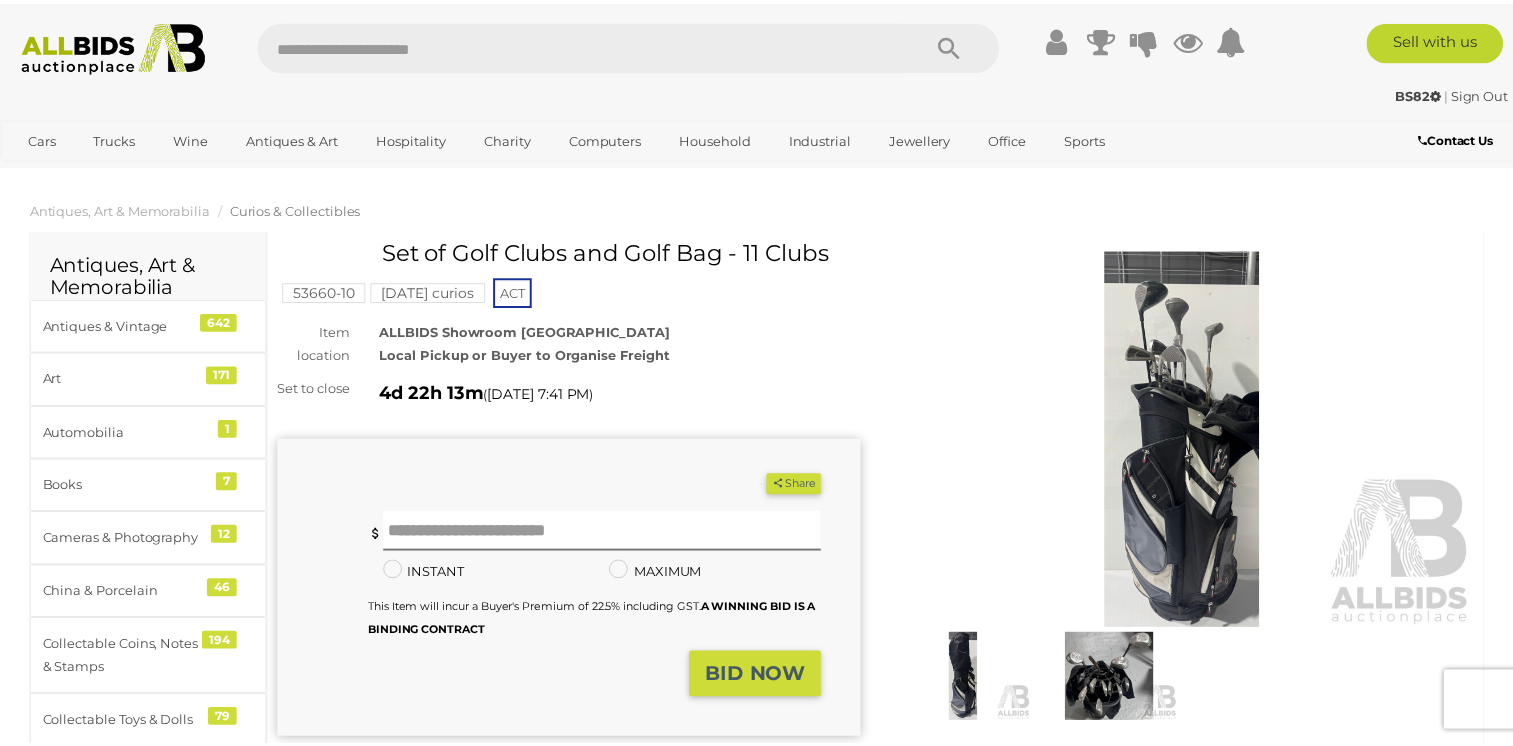 scroll, scrollTop: 0, scrollLeft: 0, axis: both 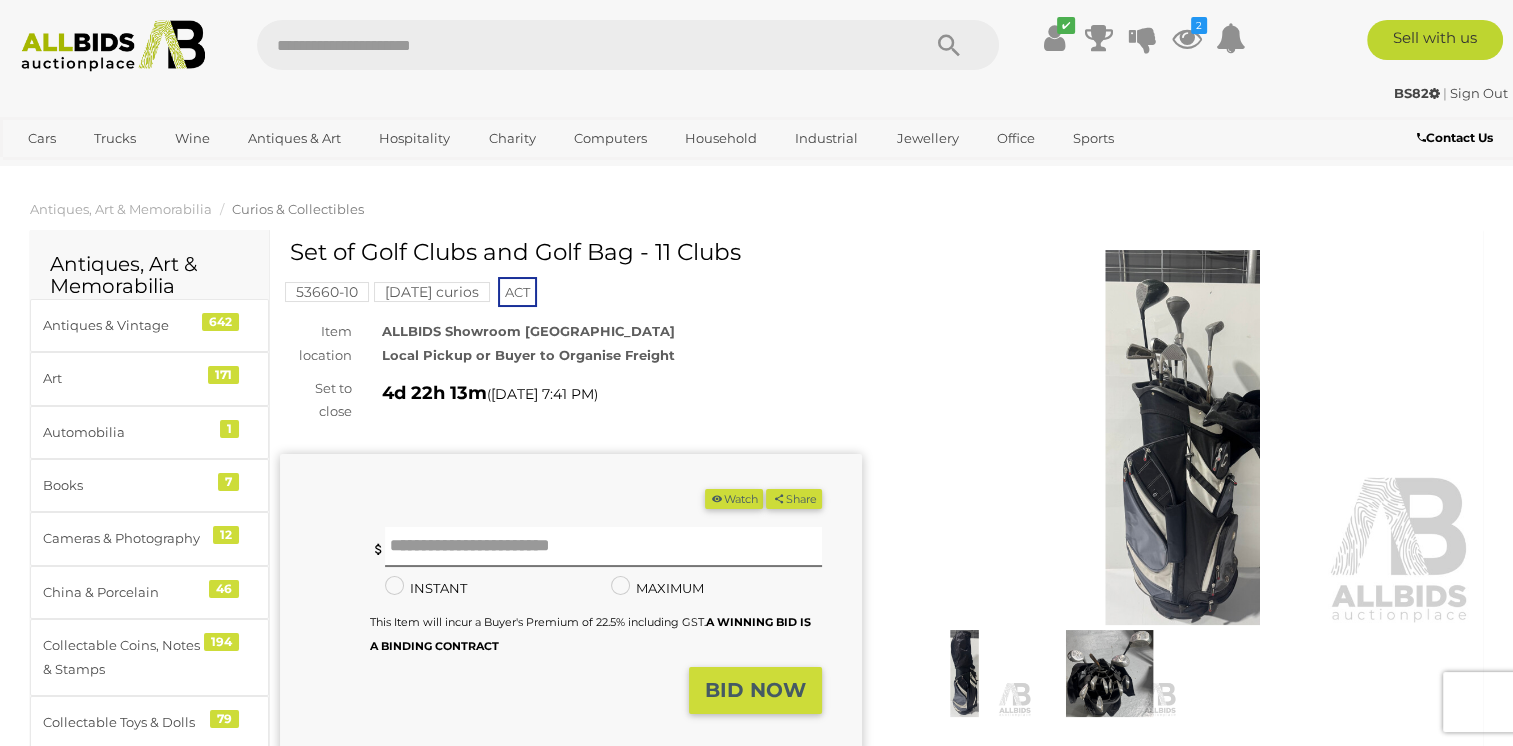 click at bounding box center [1183, 437] 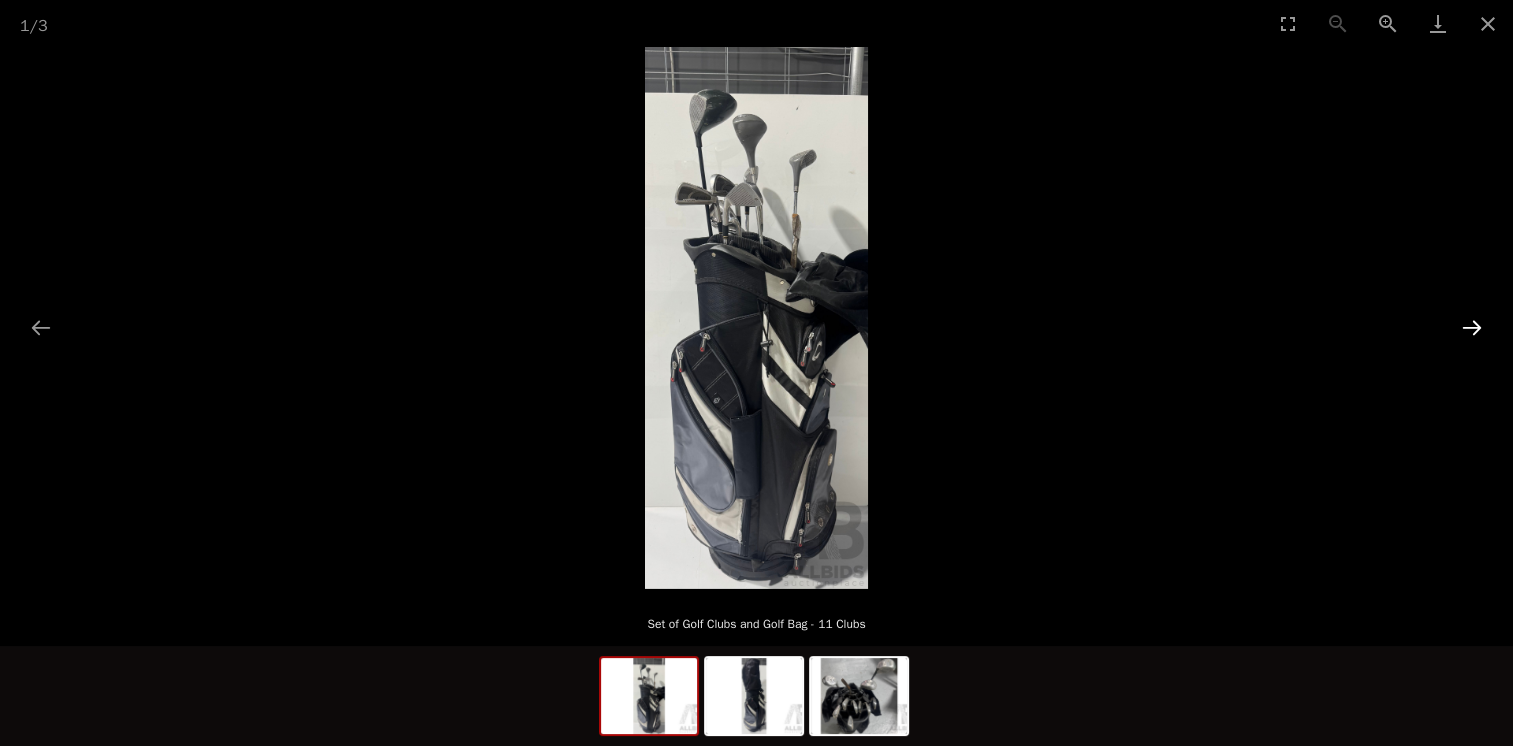 click at bounding box center (1472, 327) 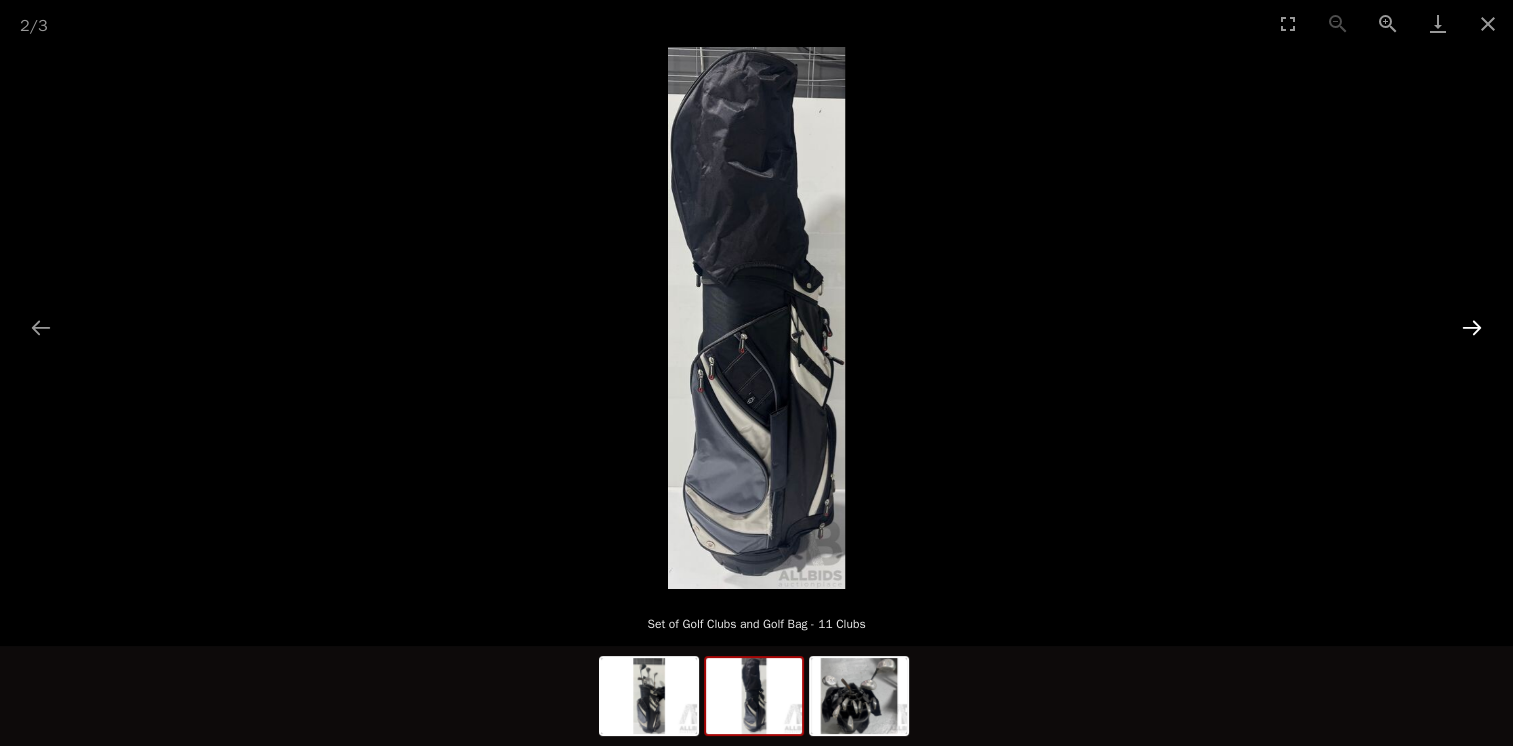 click at bounding box center (1472, 327) 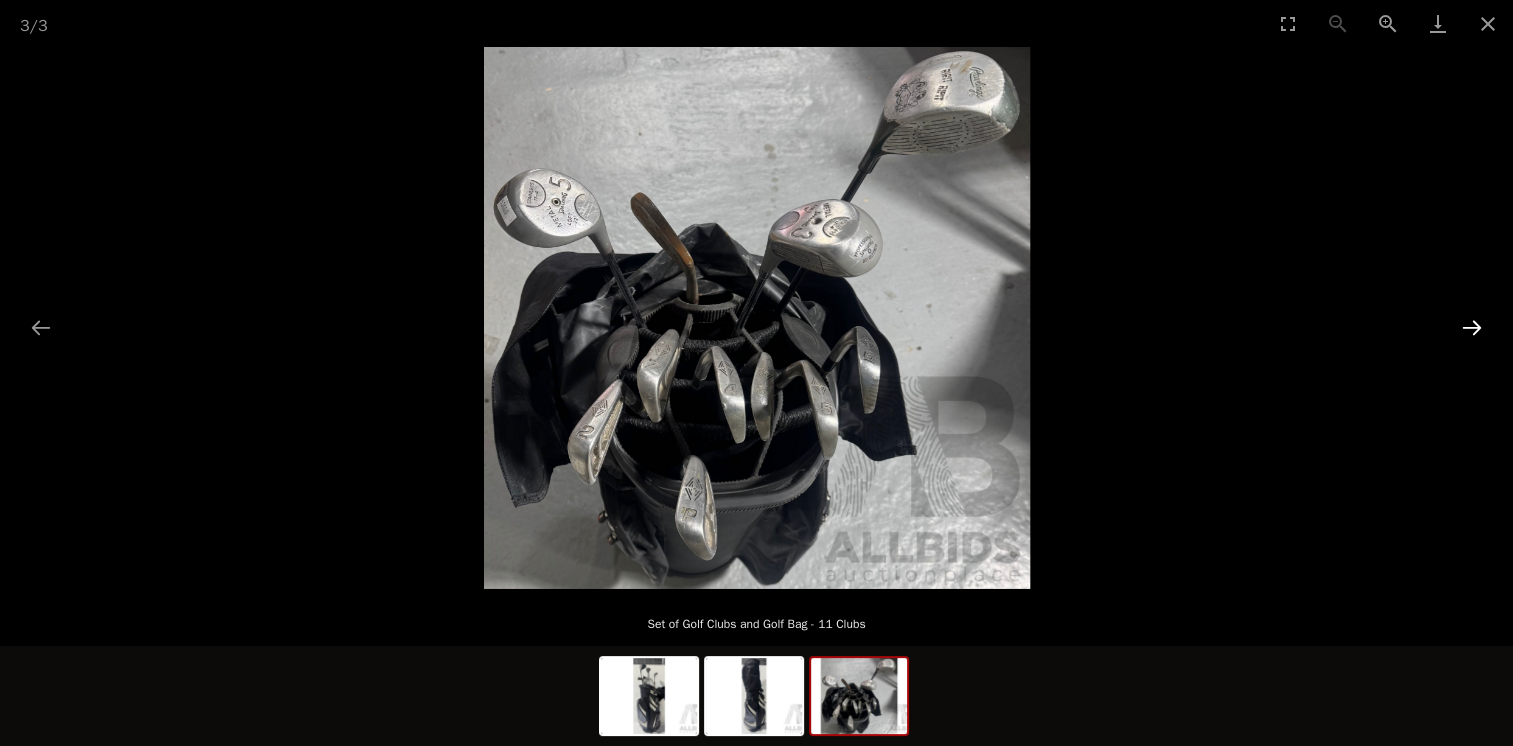 click at bounding box center (1472, 327) 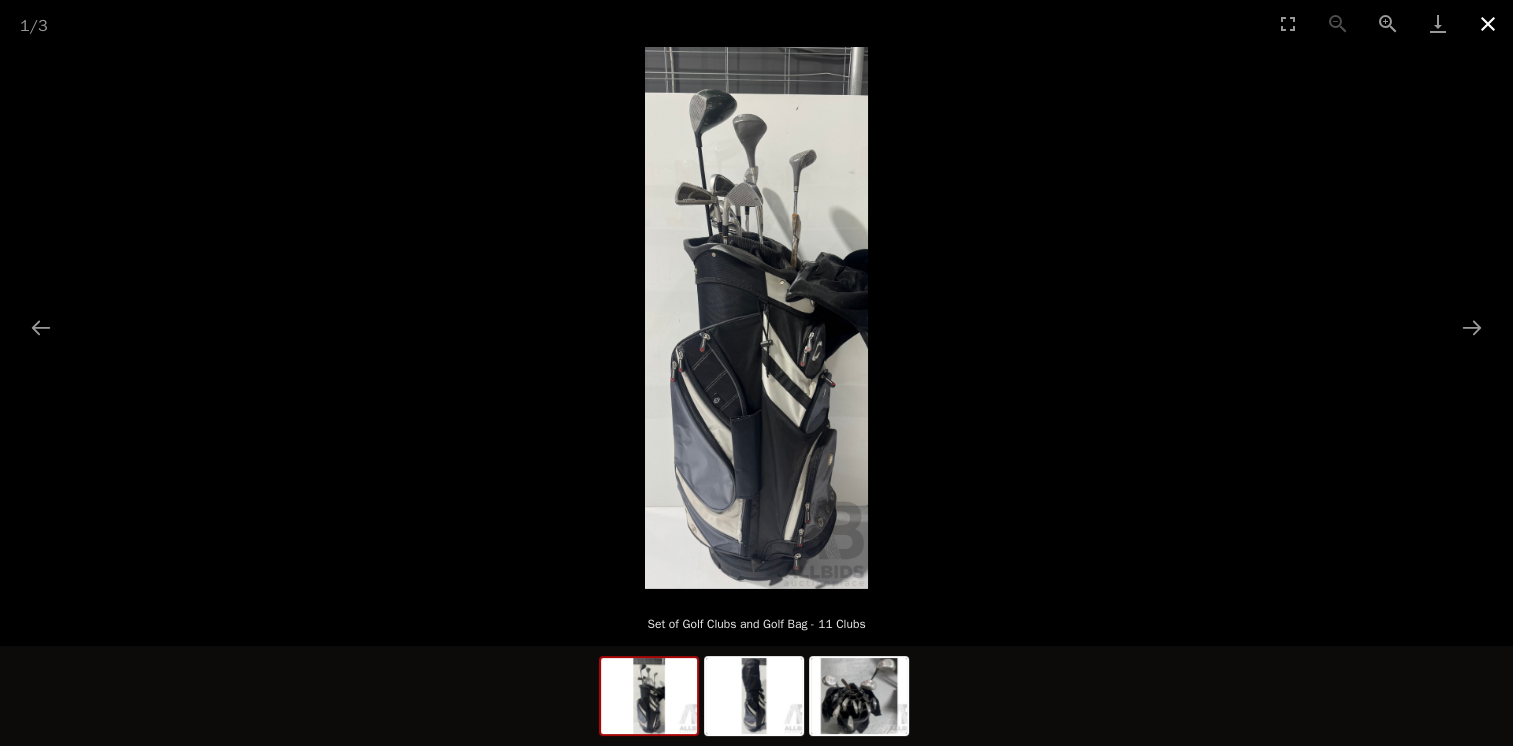 click at bounding box center [1488, 23] 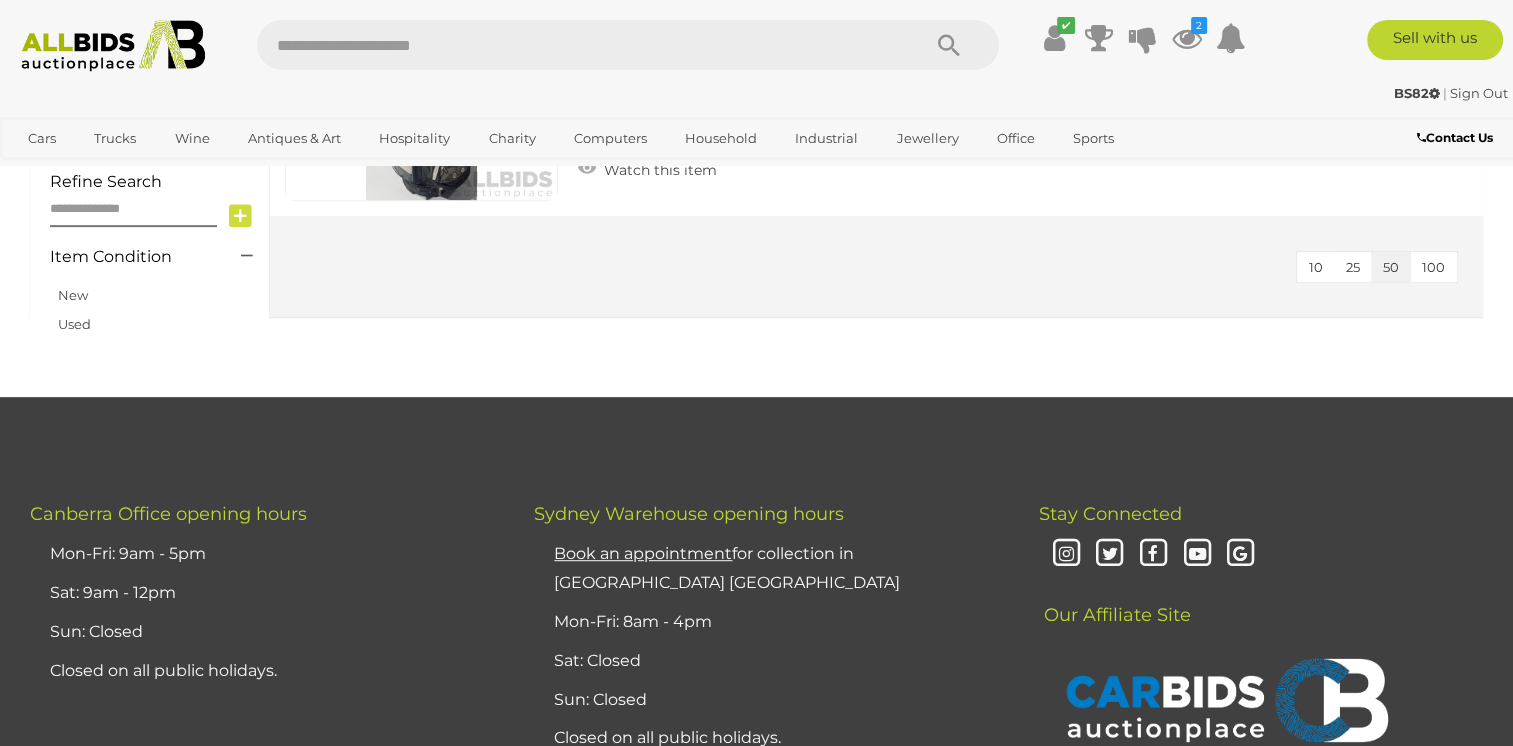 scroll, scrollTop: 887, scrollLeft: 0, axis: vertical 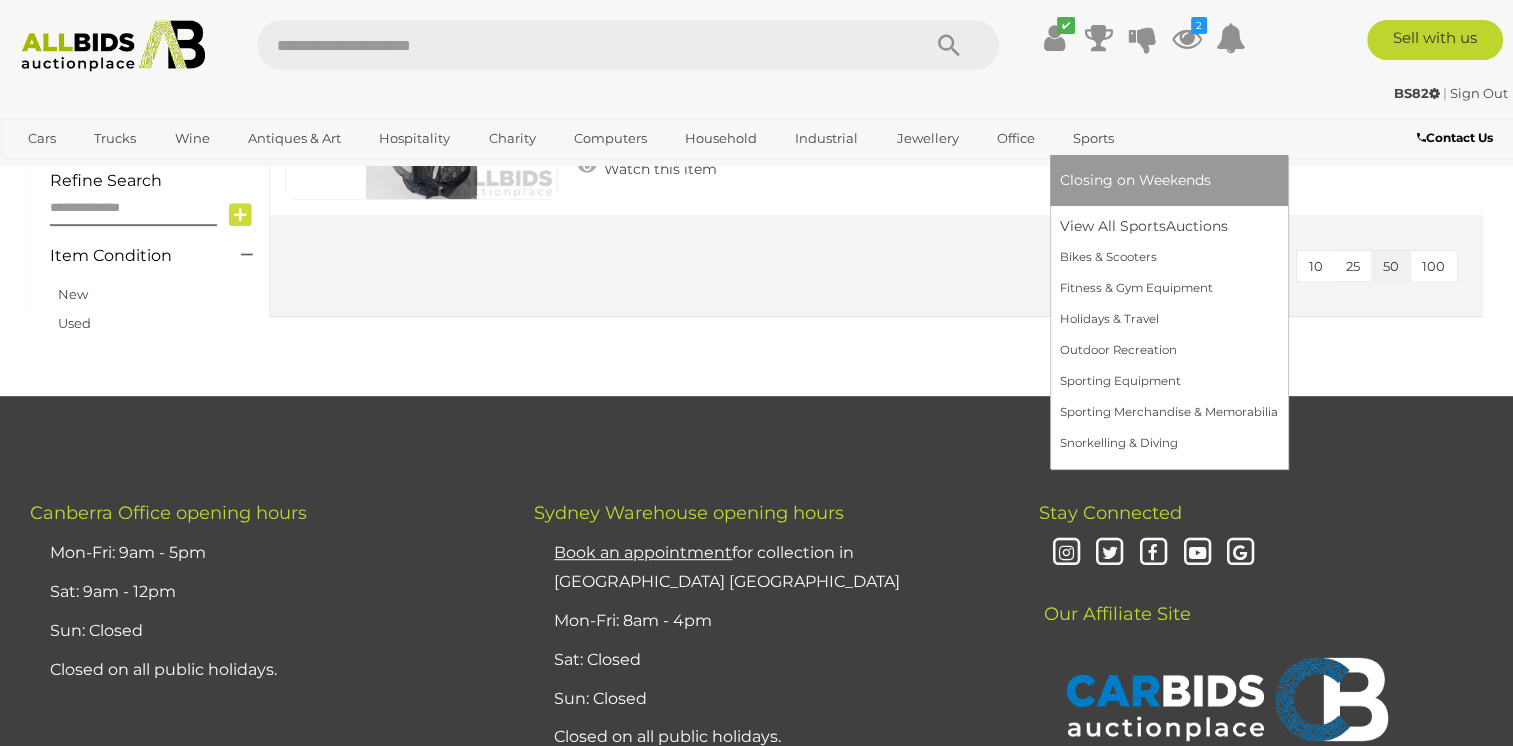 click on "Sports" at bounding box center (1093, 138) 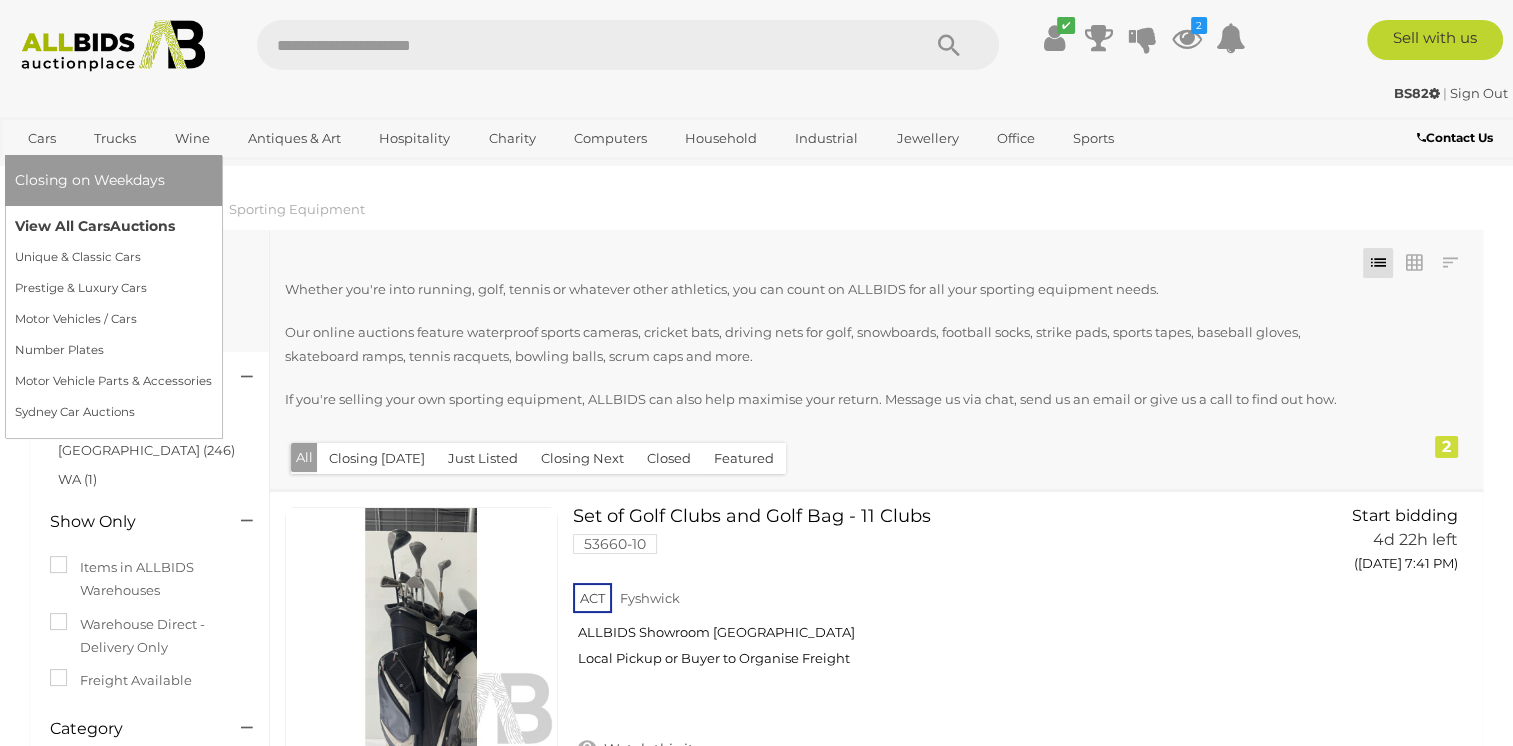 click on "View All Cars  Auctions" at bounding box center [113, 226] 